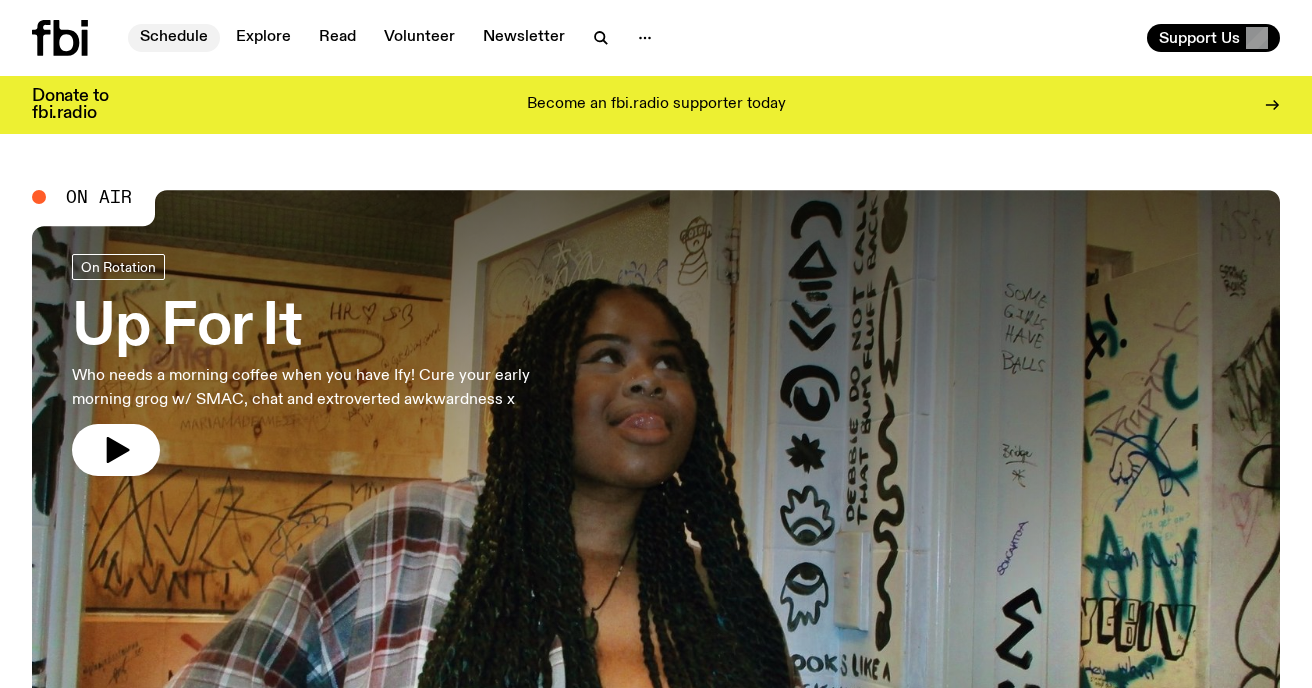 scroll, scrollTop: 0, scrollLeft: 0, axis: both 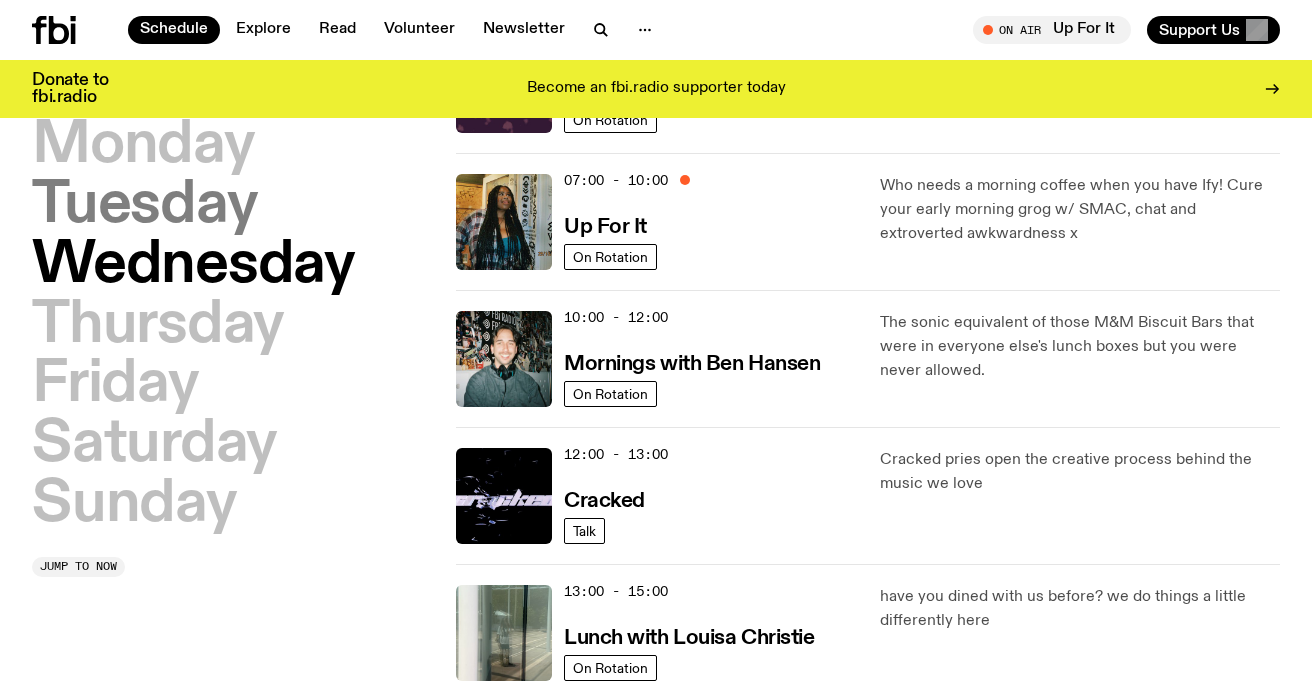 click on "Tuesday" at bounding box center [144, 206] 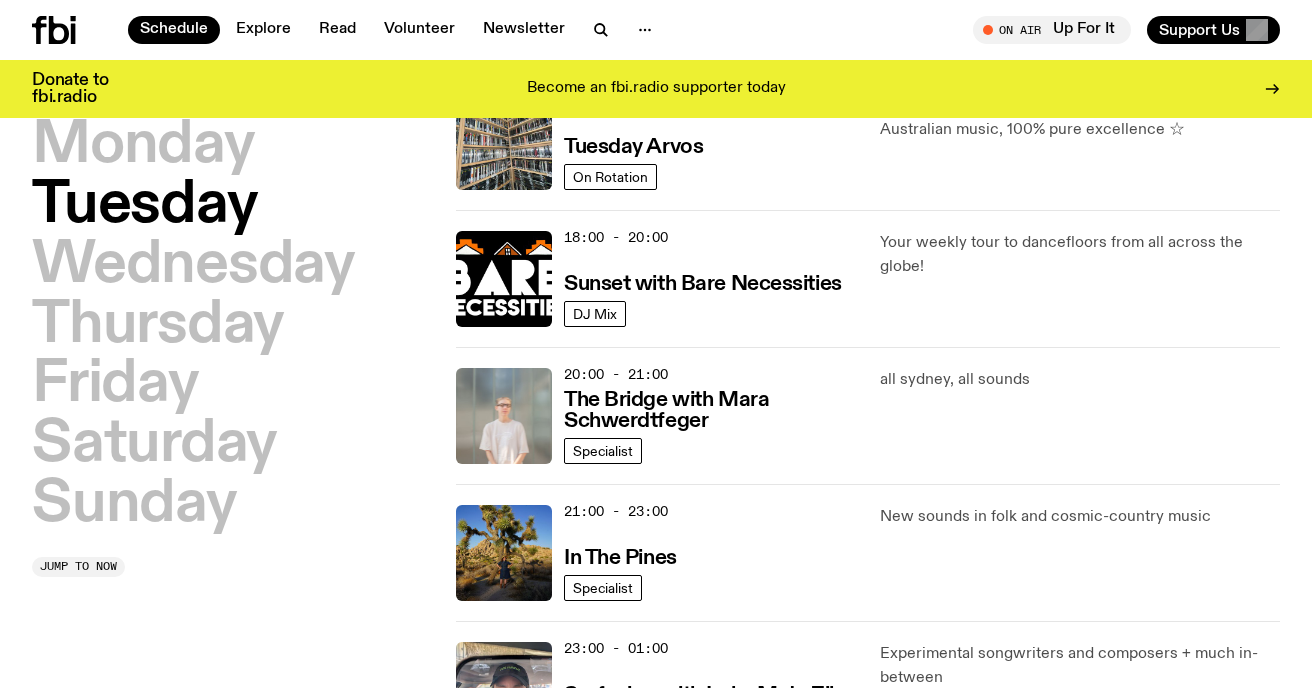 scroll, scrollTop: 928, scrollLeft: 0, axis: vertical 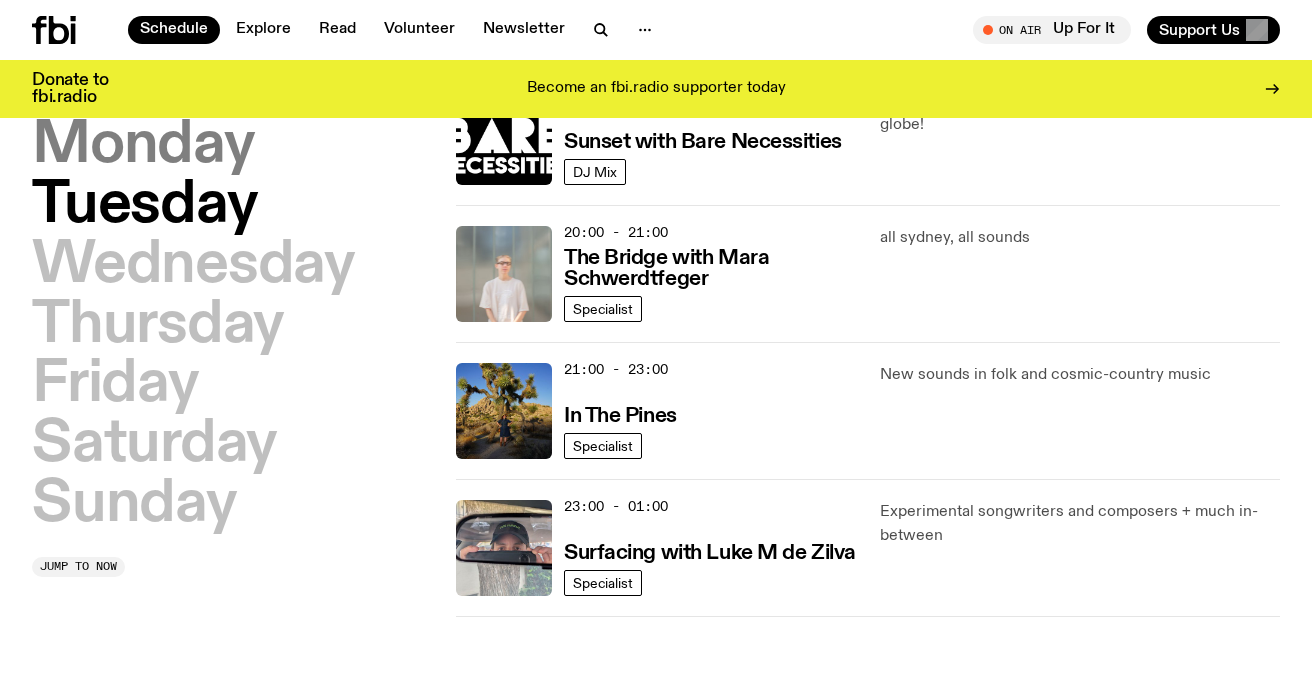 click on "Monday" at bounding box center [143, 146] 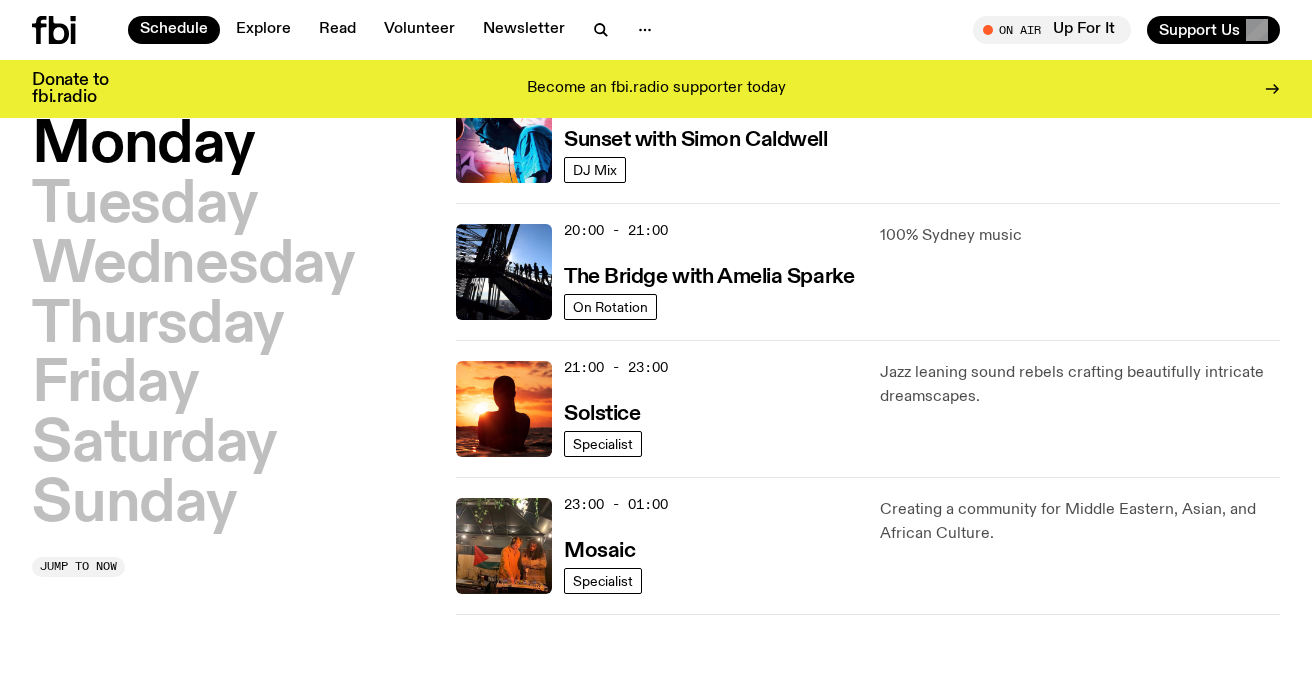 scroll, scrollTop: 987, scrollLeft: 0, axis: vertical 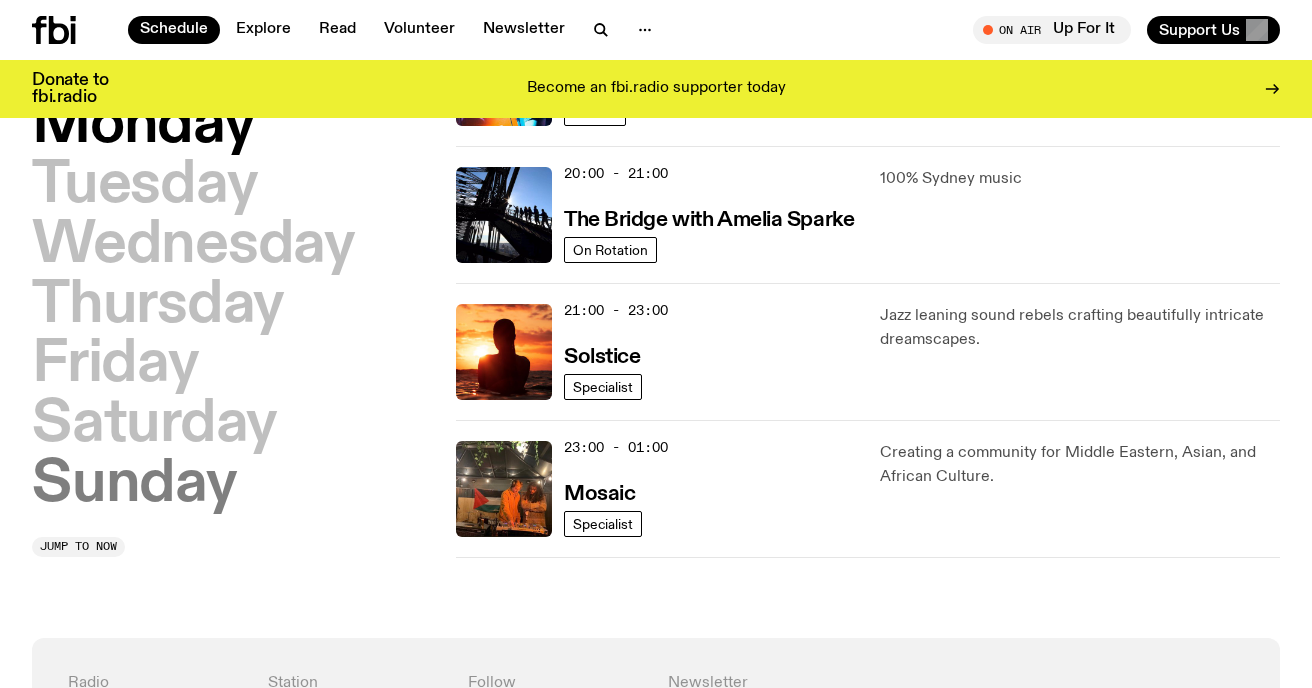click on "Sunday" at bounding box center [134, 485] 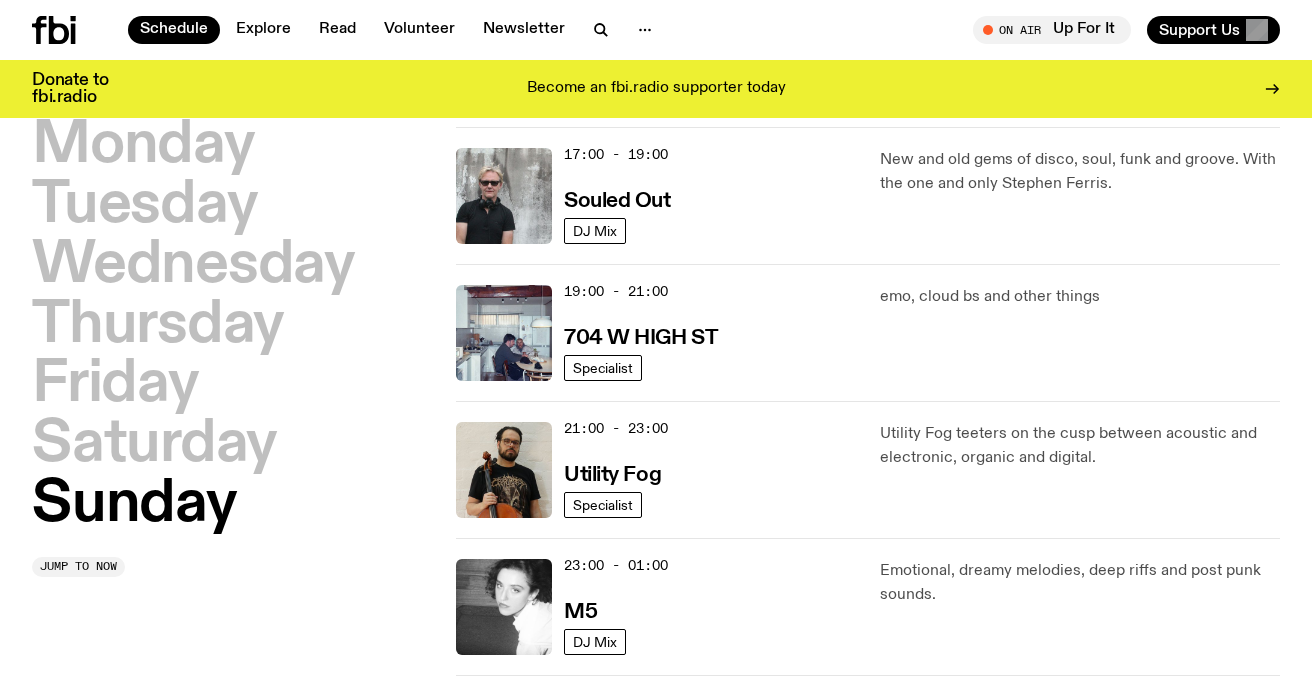 scroll, scrollTop: 1349, scrollLeft: 0, axis: vertical 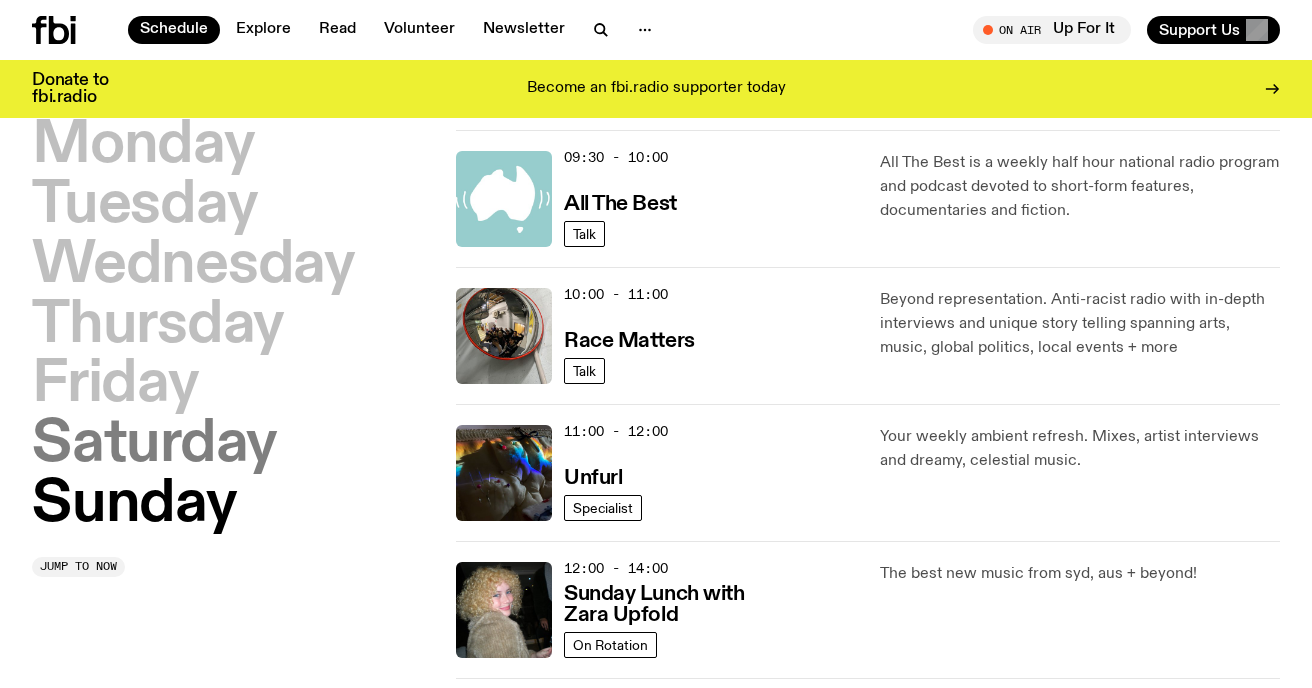 click on "Saturday" at bounding box center (154, 445) 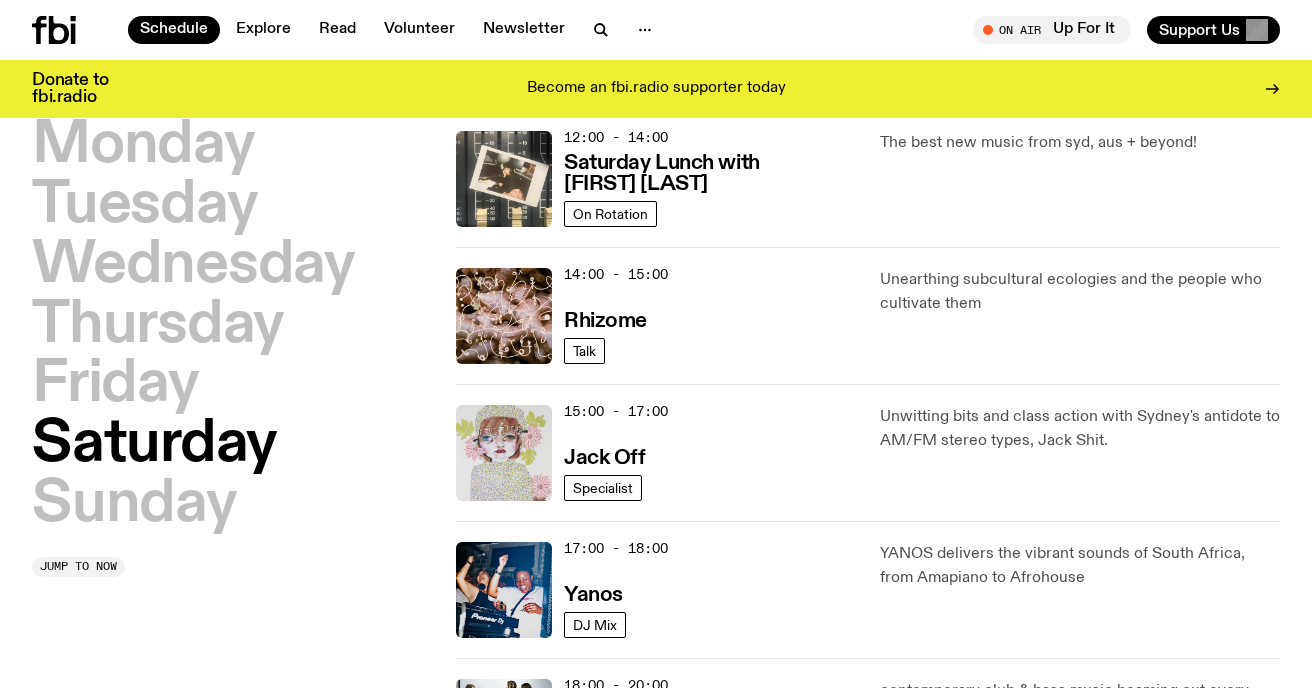 scroll, scrollTop: 779, scrollLeft: 0, axis: vertical 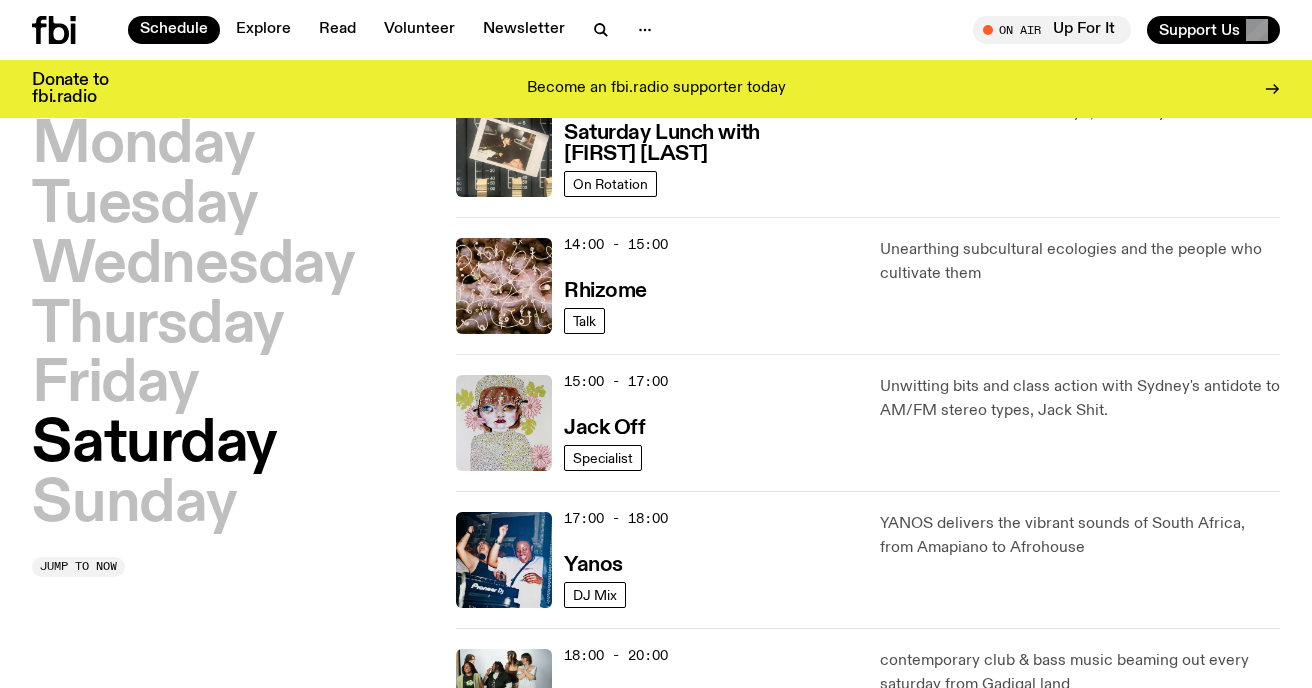 click on "Monday Tuesday Wednesday Thursday Friday Saturday Sunday" 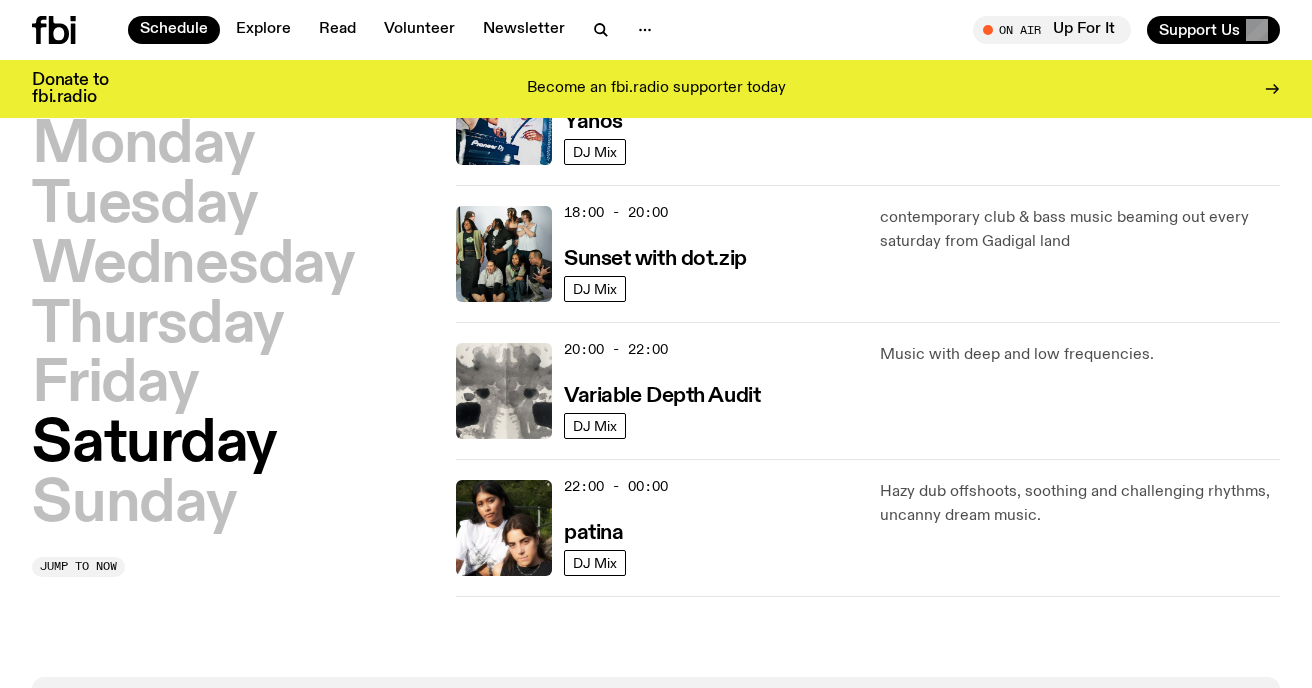 scroll, scrollTop: 1223, scrollLeft: 0, axis: vertical 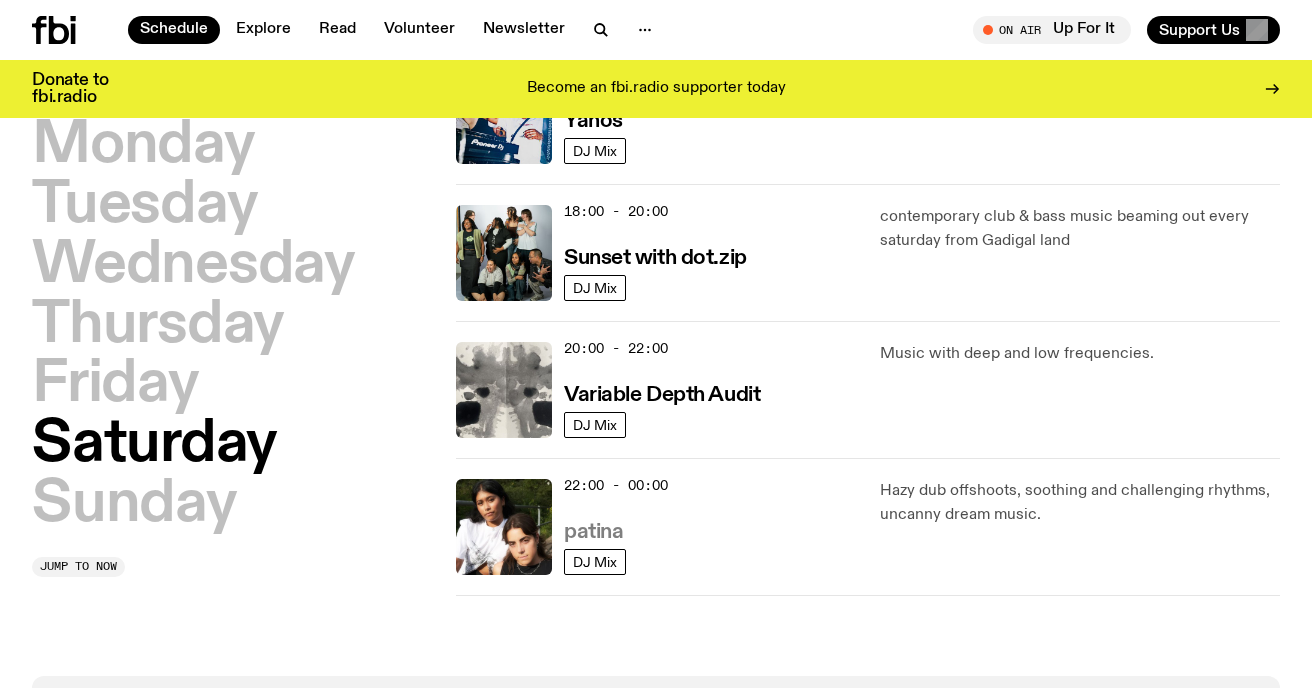click on "patina" at bounding box center [593, 532] 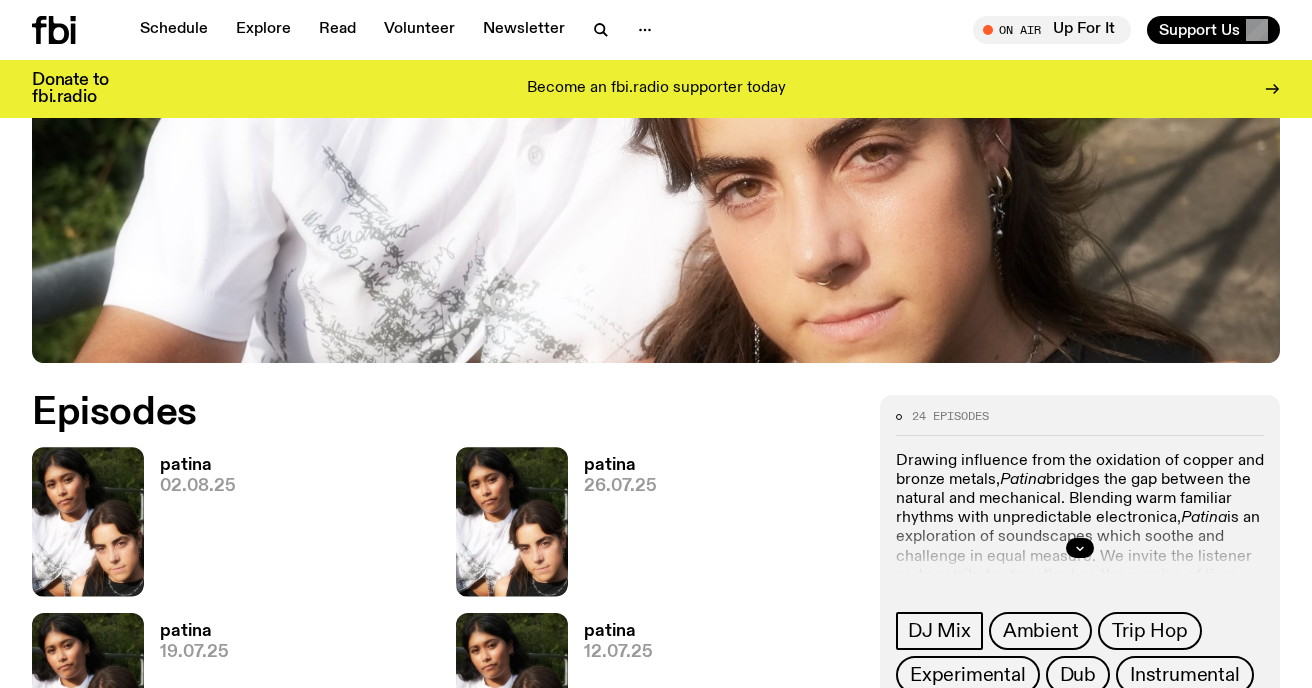 scroll, scrollTop: 626, scrollLeft: 0, axis: vertical 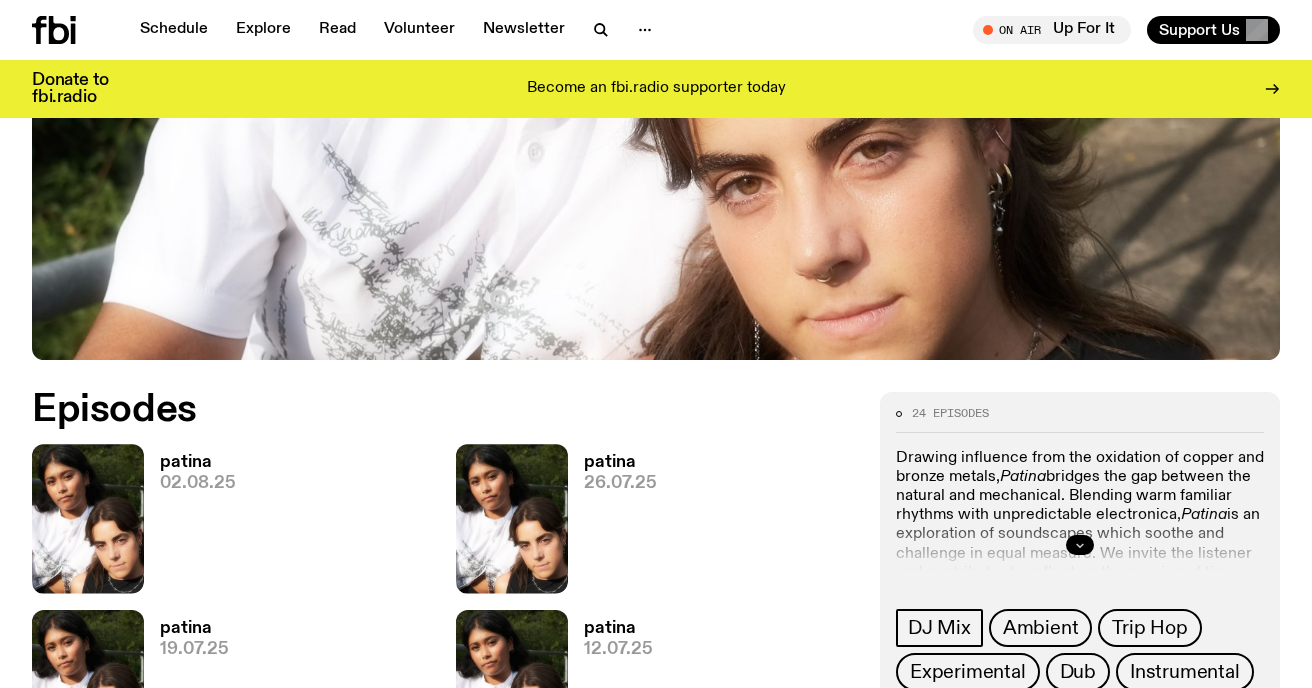 click 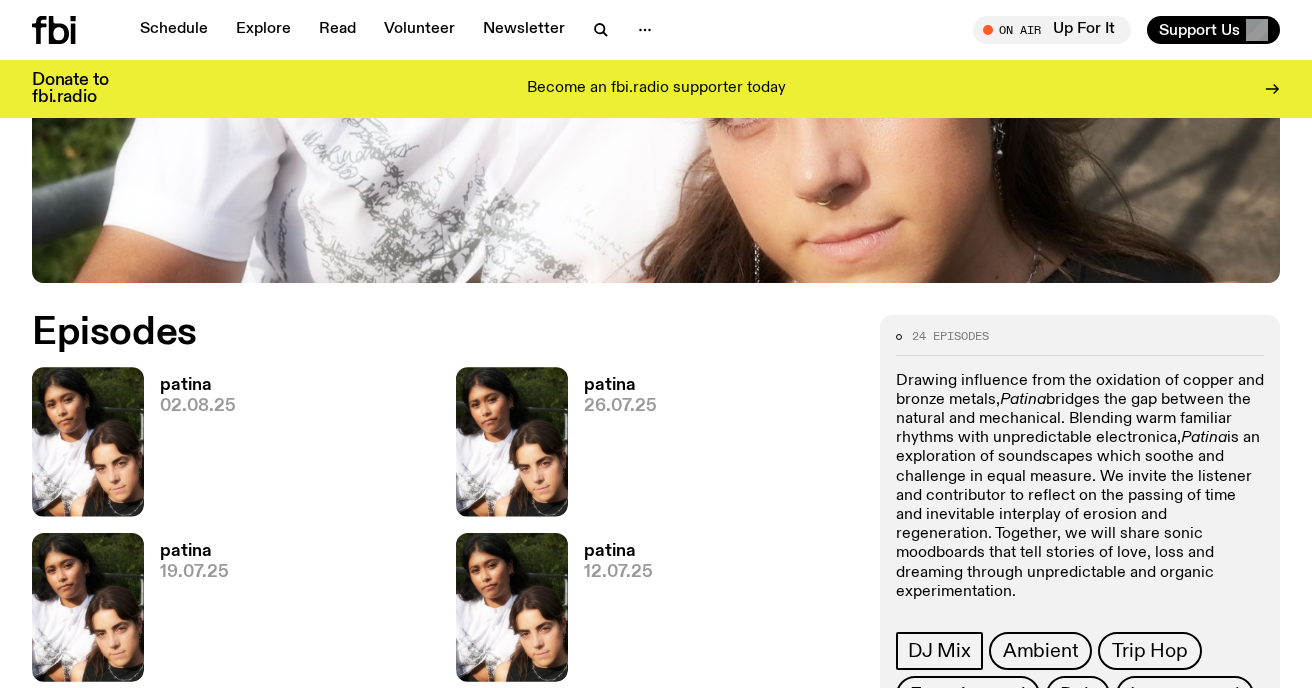 scroll, scrollTop: 704, scrollLeft: 0, axis: vertical 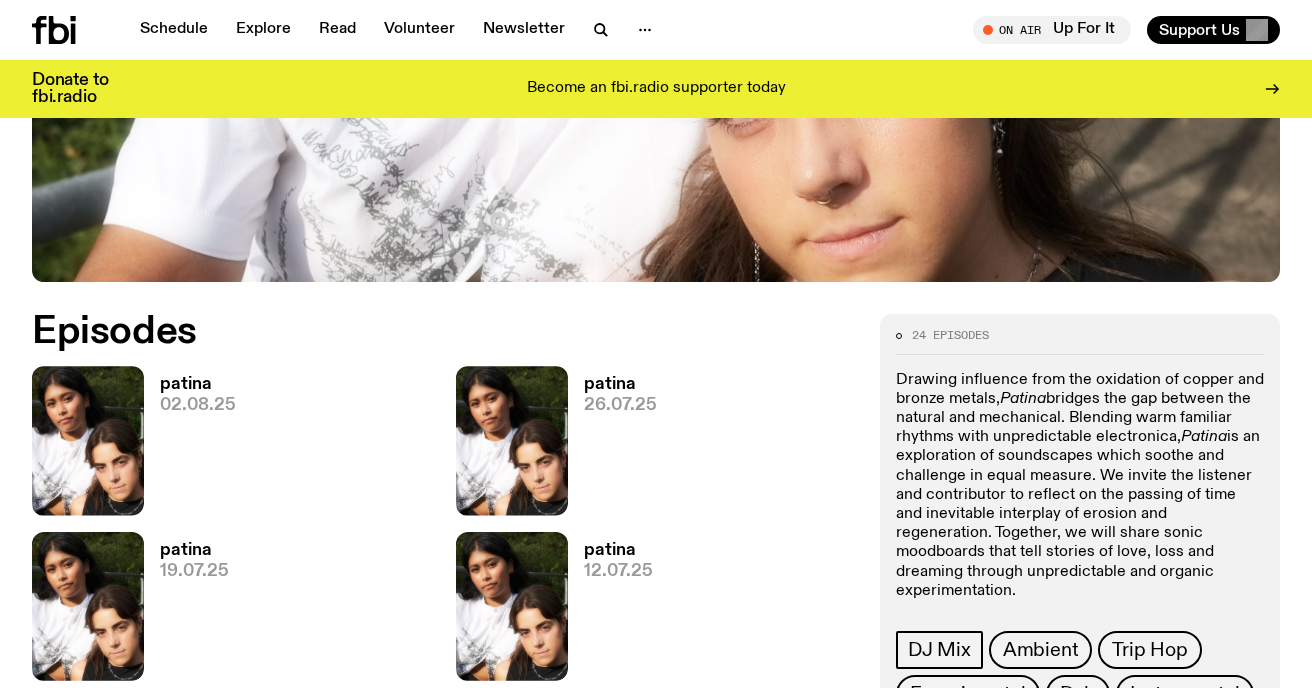 click on "Drawing influence from the oxidation of copper and bronze metals,  Patina  bridges the gap between the natural and mechanical. Blending warm familiar rhythms with unpredictable electronica,  Patina  is an exploration of soundscapes which soothe and challenge in equal measure. We invite the listener and contributor to reflect on the passing of time and inevitable interplay of erosion and regeneration. Together, we will share sonic moodboards that tell stories of love, loss and dreaming through unpredictable and organic experimentation." 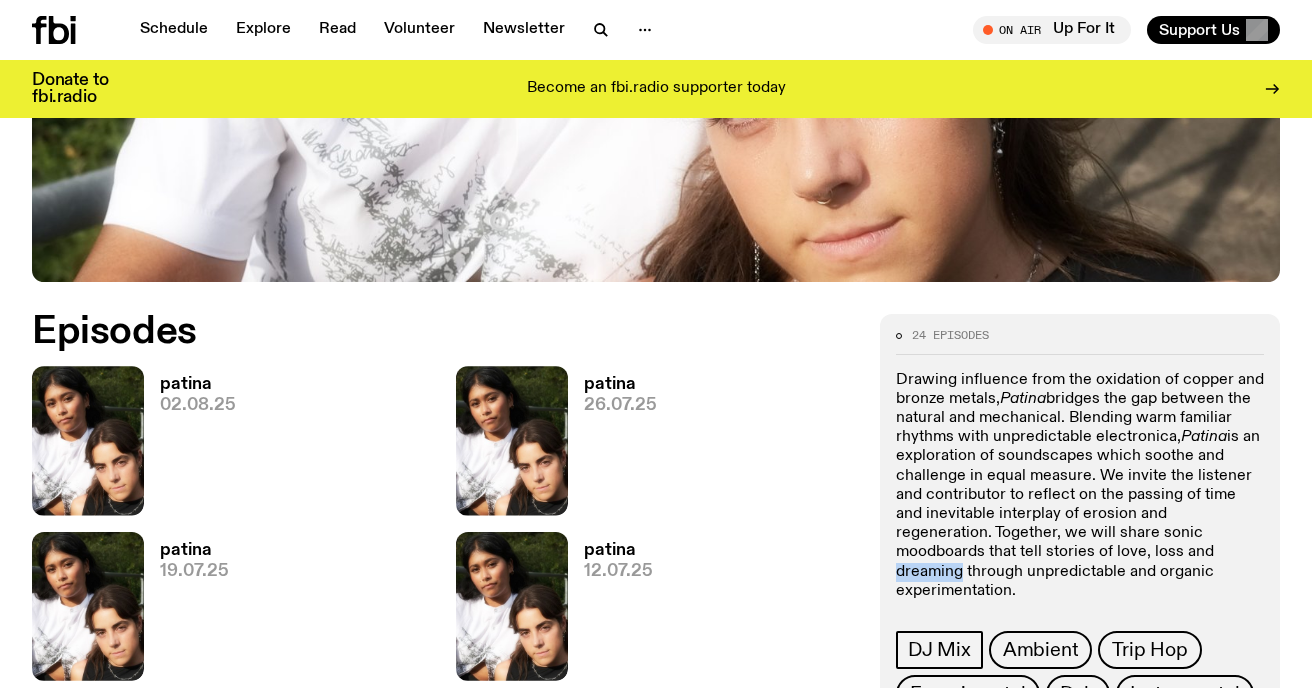 click on "Drawing influence from the oxidation of copper and bronze metals,  Patina  bridges the gap between the natural and mechanical. Blending warm familiar rhythms with unpredictable electronica,  Patina  is an exploration of soundscapes which soothe and challenge in equal measure. We invite the listener and contributor to reflect on the passing of time and inevitable interplay of erosion and regeneration. Together, we will share sonic moodboards that tell stories of love, loss and dreaming through unpredictable and organic experimentation." 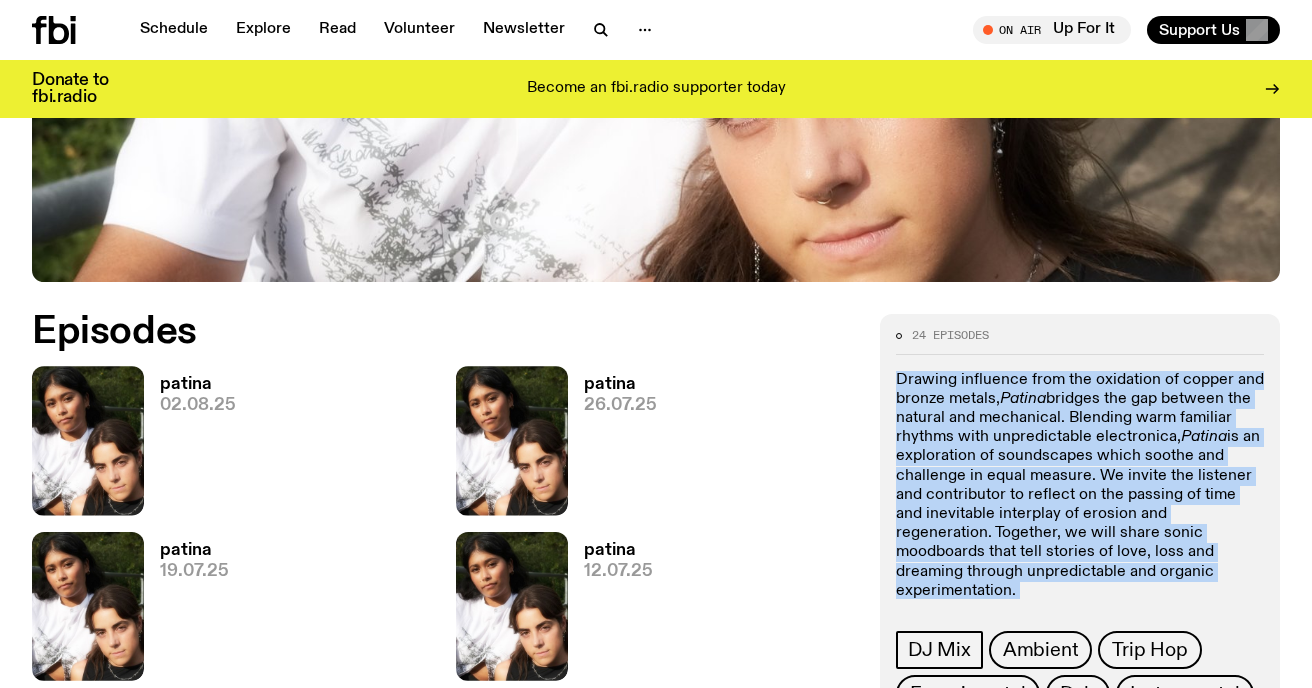 click on "Drawing influence from the oxidation of copper and bronze metals,  Patina  bridges the gap between the natural and mechanical. Blending warm familiar rhythms with unpredictable electronica,  Patina  is an exploration of soundscapes which soothe and challenge in equal measure. We invite the listener and contributor to reflect on the passing of time and inevitable interplay of erosion and regeneration. Together, we will share sonic moodboards that tell stories of love, loss and dreaming through unpredictable and organic experimentation." 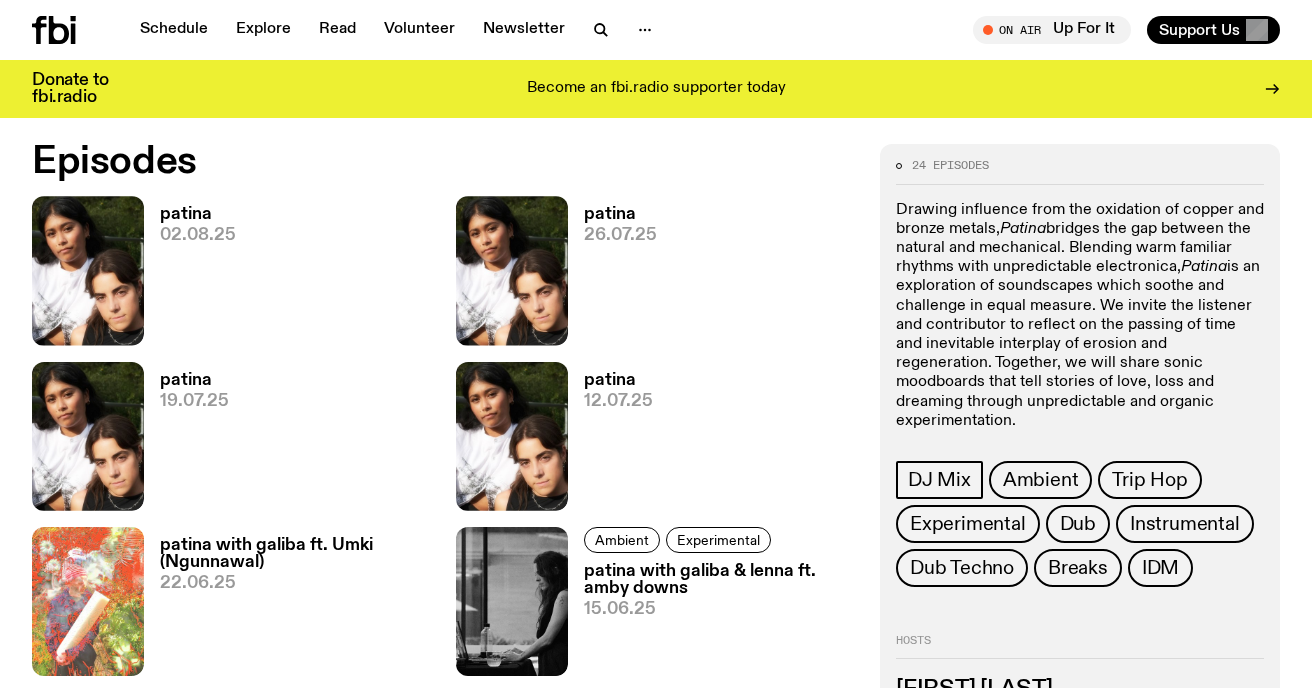 scroll, scrollTop: 880, scrollLeft: 0, axis: vertical 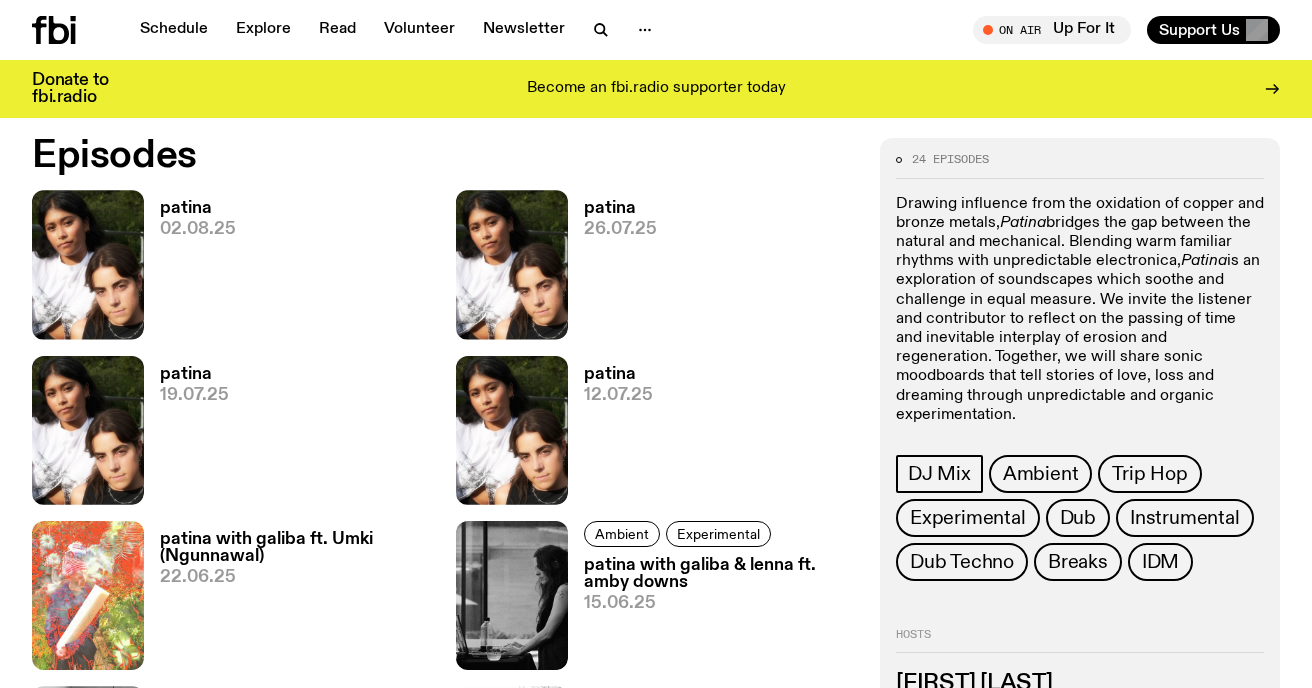 click on "Drawing influence from the oxidation of copper and bronze metals,  Patina  bridges the gap between the natural and mechanical. Blending warm familiar rhythms with unpredictable electronica,  Patina  is an exploration of soundscapes which soothe and challenge in equal measure. We invite the listener and contributor to reflect on the passing of time and inevitable interplay of erosion and regeneration. Together, we will share sonic moodboards that tell stories of love, loss and dreaming through unpredictable and organic experimentation." 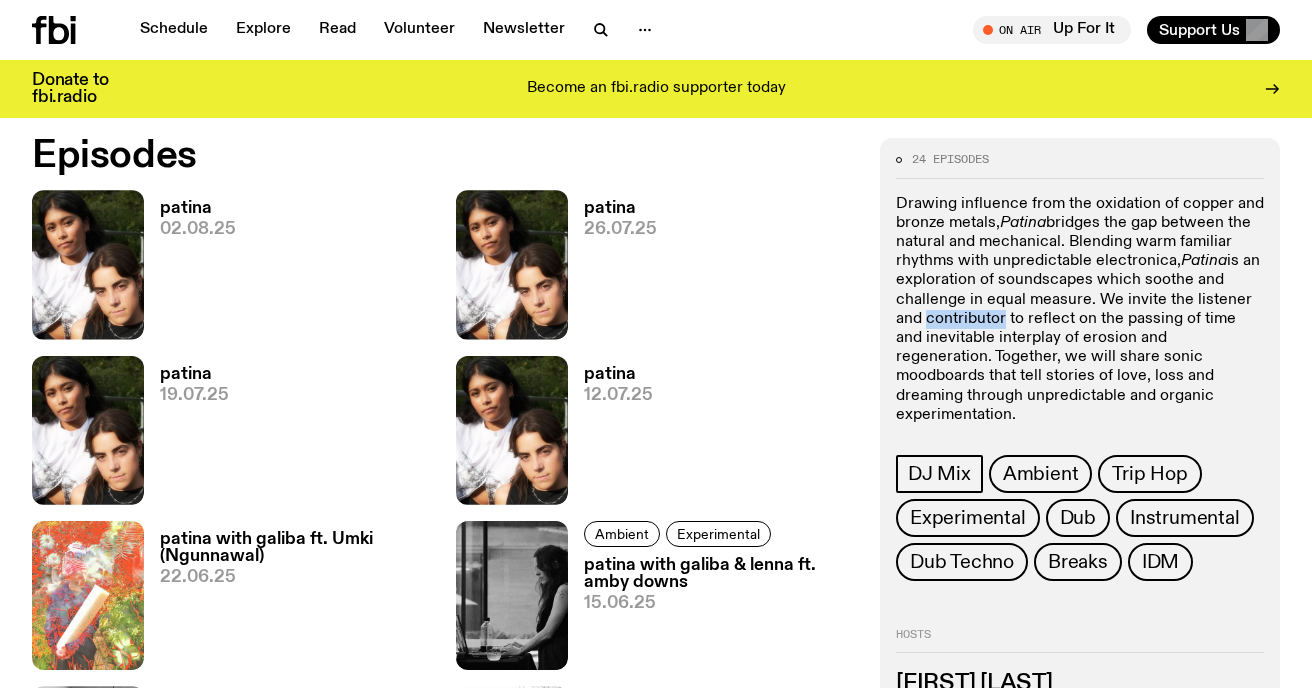 click on "Drawing influence from the oxidation of copper and bronze metals,  Patina  bridges the gap between the natural and mechanical. Blending warm familiar rhythms with unpredictable electronica,  Patina  is an exploration of soundscapes which soothe and challenge in equal measure. We invite the listener and contributor to reflect on the passing of time and inevitable interplay of erosion and regeneration. Together, we will share sonic moodboards that tell stories of love, loss and dreaming through unpredictable and organic experimentation." 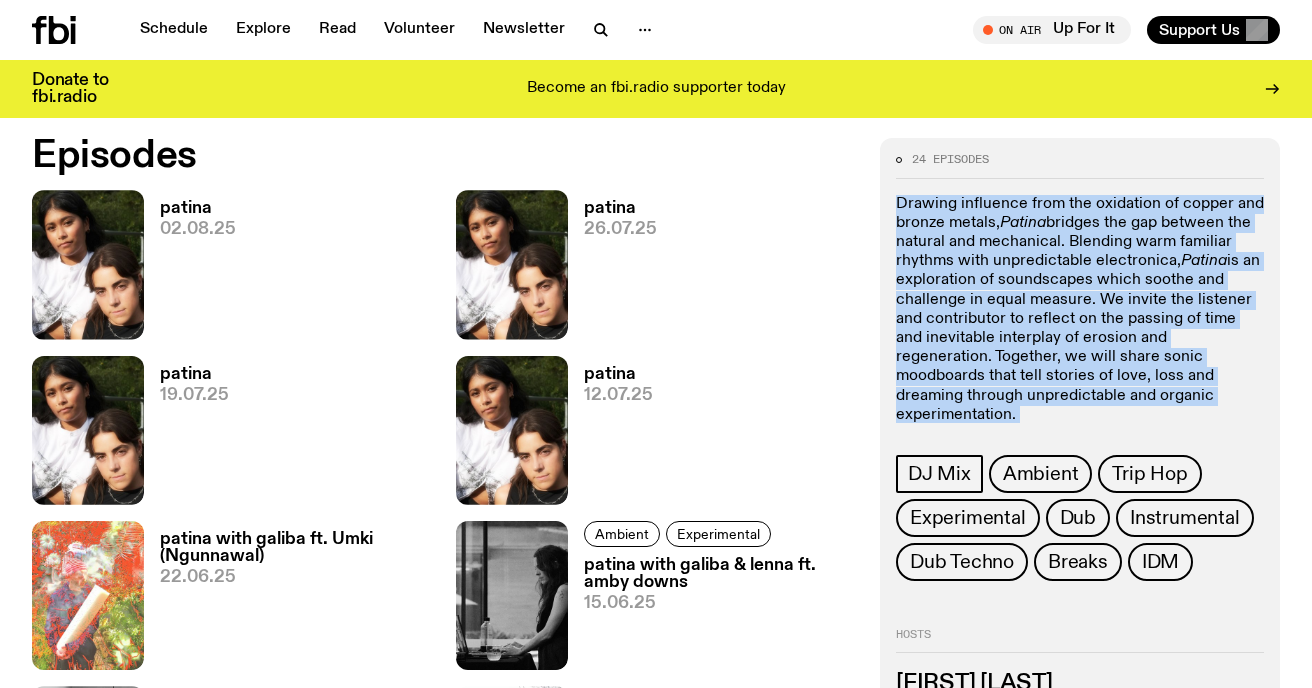 click on "Drawing influence from the oxidation of copper and bronze metals,  Patina  bridges the gap between the natural and mechanical. Blending warm familiar rhythms with unpredictable electronica,  Patina  is an exploration of soundscapes which soothe and challenge in equal measure. We invite the listener and contributor to reflect on the passing of time and inevitable interplay of erosion and regeneration. Together, we will share sonic moodboards that tell stories of love, loss and dreaming through unpredictable and organic experimentation." 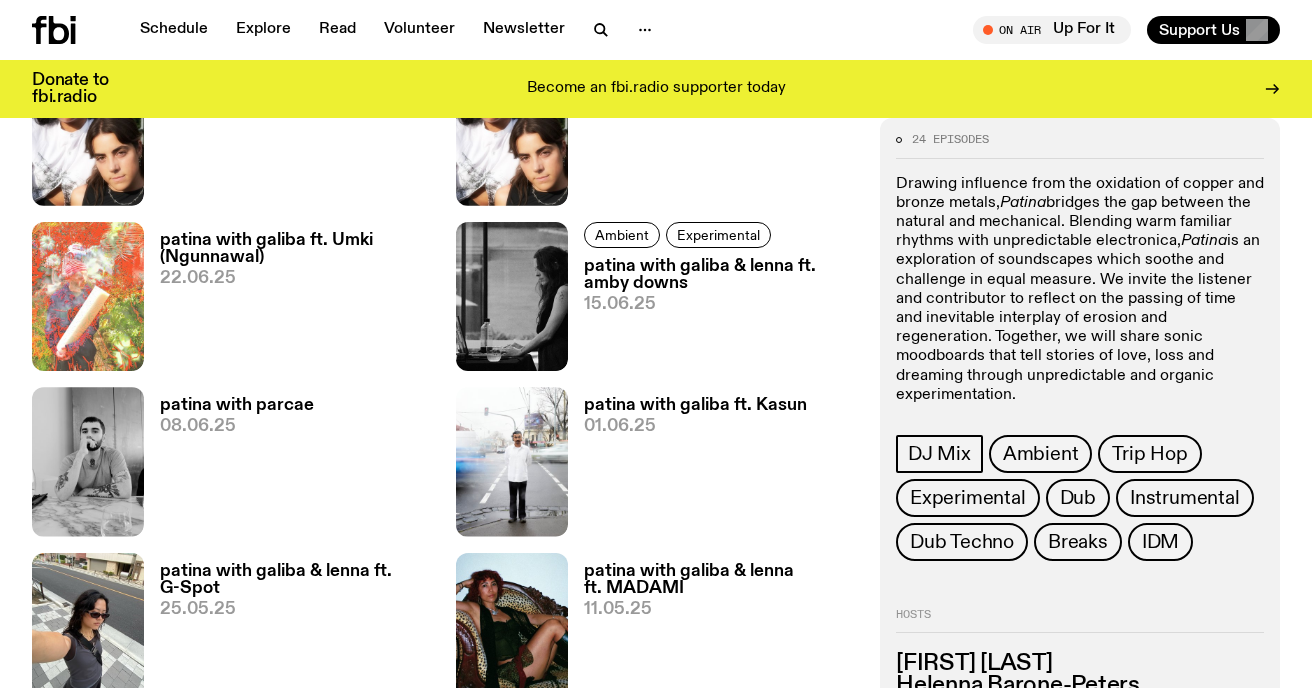 scroll, scrollTop: 1014, scrollLeft: 0, axis: vertical 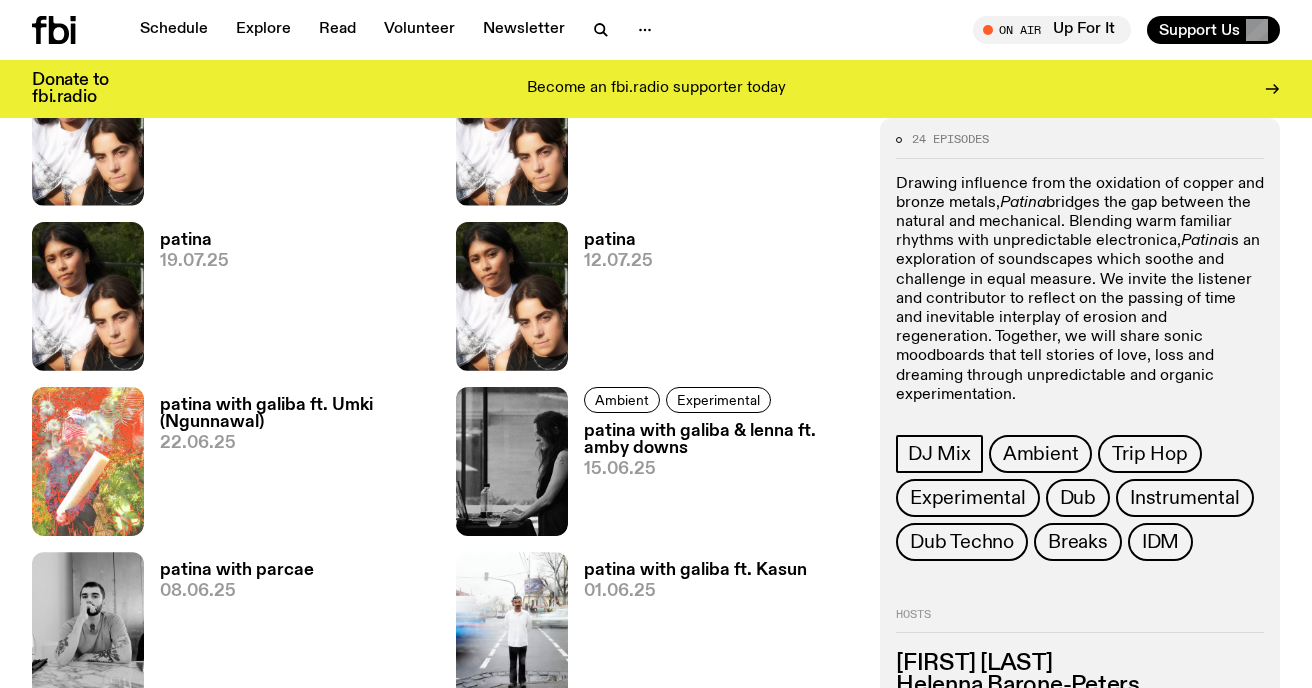 click on "Drawing influence from the oxidation of copper and bronze metals,  Patina  bridges the gap between the natural and mechanical. Blending warm familiar rhythms with unpredictable electronica,  Patina  is an exploration of soundscapes which soothe and challenge in equal measure. We invite the listener and contributor to reflect on the passing of time and inevitable interplay of erosion and regeneration. Together, we will share sonic moodboards that tell stories of love, loss and dreaming through unpredictable and organic experimentation." 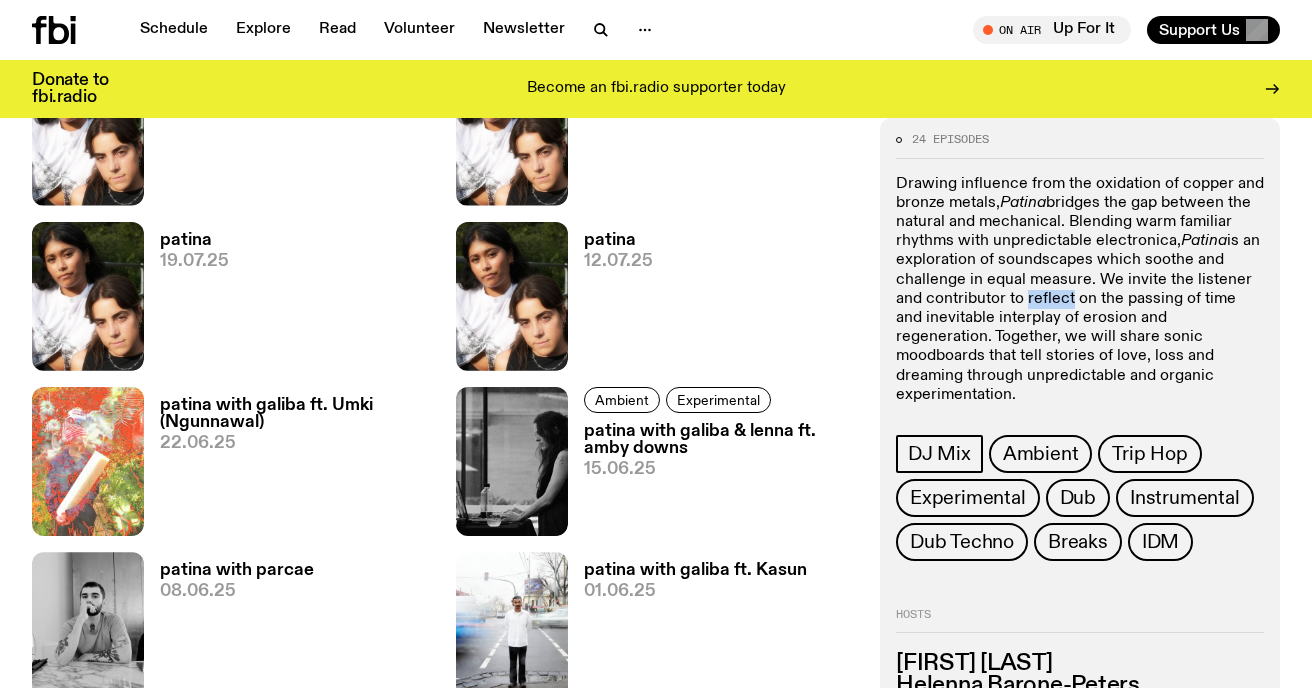 click on "Drawing influence from the oxidation of copper and bronze metals,  Patina  bridges the gap between the natural and mechanical. Blending warm familiar rhythms with unpredictable electronica,  Patina  is an exploration of soundscapes which soothe and challenge in equal measure. We invite the listener and contributor to reflect on the passing of time and inevitable interplay of erosion and regeneration. Together, we will share sonic moodboards that tell stories of love, loss and dreaming through unpredictable and organic experimentation." 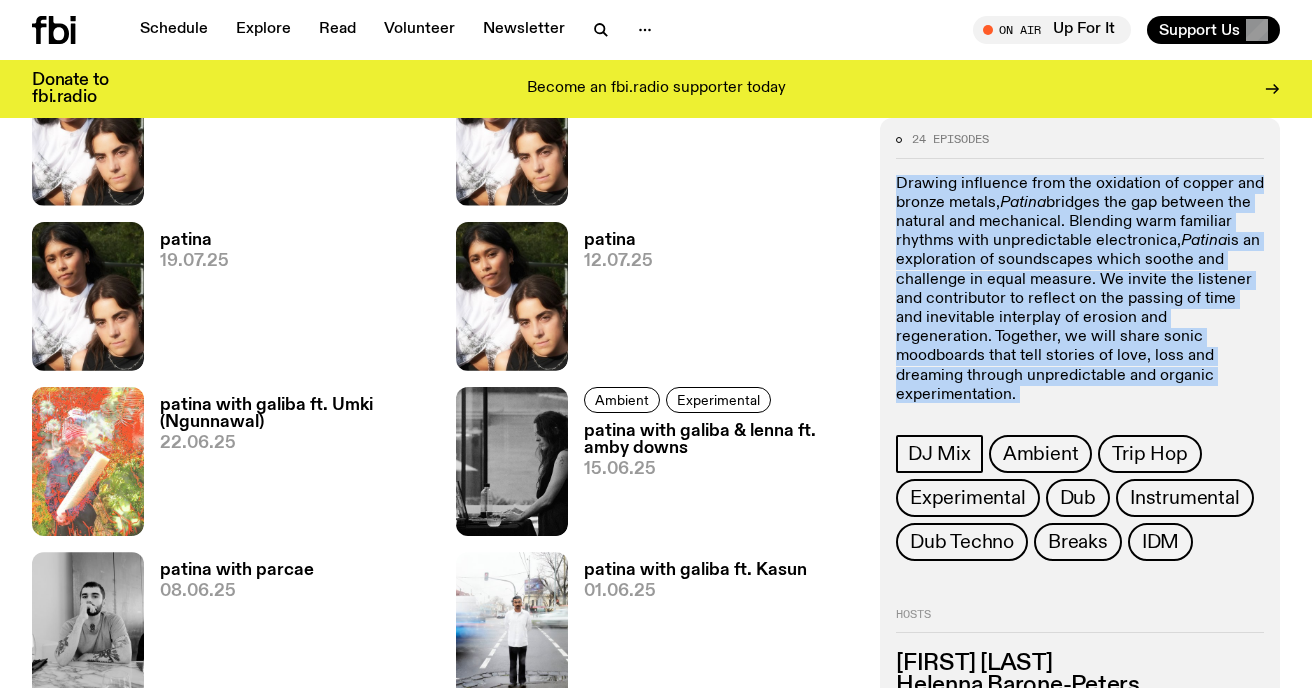 click on "Drawing influence from the oxidation of copper and bronze metals,  Patina  bridges the gap between the natural and mechanical. Blending warm familiar rhythms with unpredictable electronica,  Patina  is an exploration of soundscapes which soothe and challenge in equal measure. We invite the listener and contributor to reflect on the passing of time and inevitable interplay of erosion and regeneration. Together, we will share sonic moodboards that tell stories of love, loss and dreaming through unpredictable and organic experimentation." 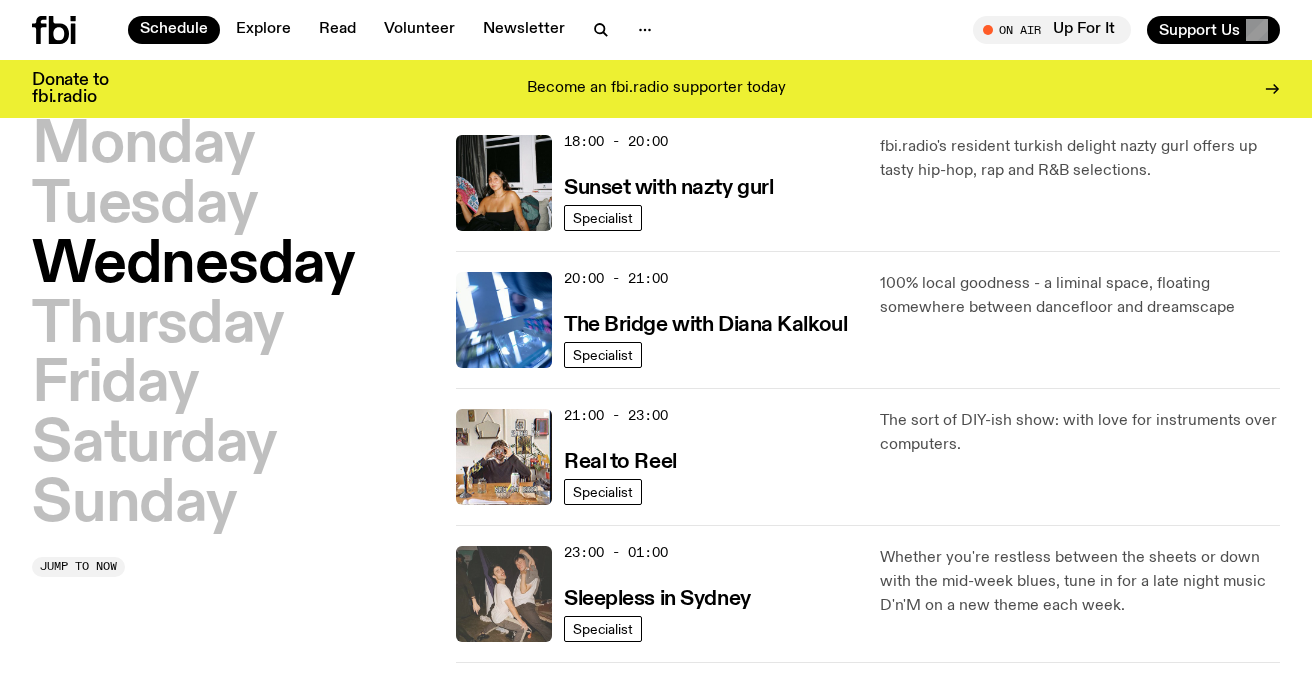 scroll, scrollTop: 866, scrollLeft: 0, axis: vertical 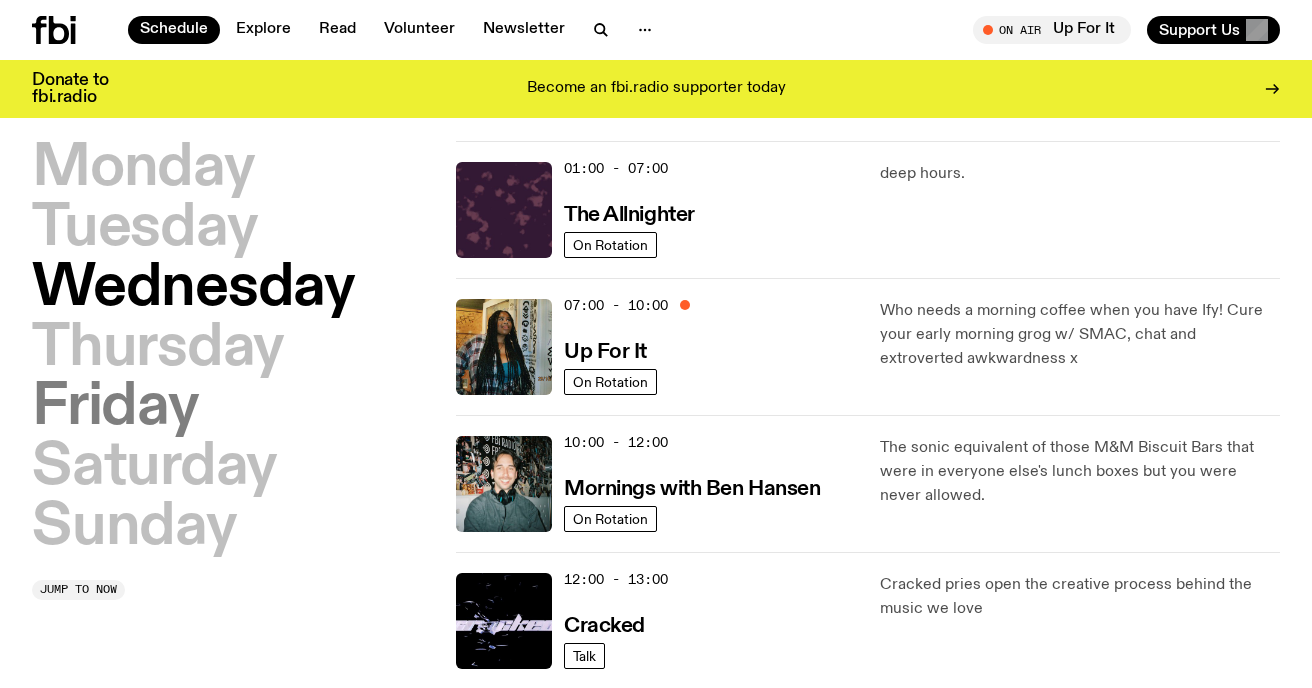 click on "Friday" at bounding box center (115, 408) 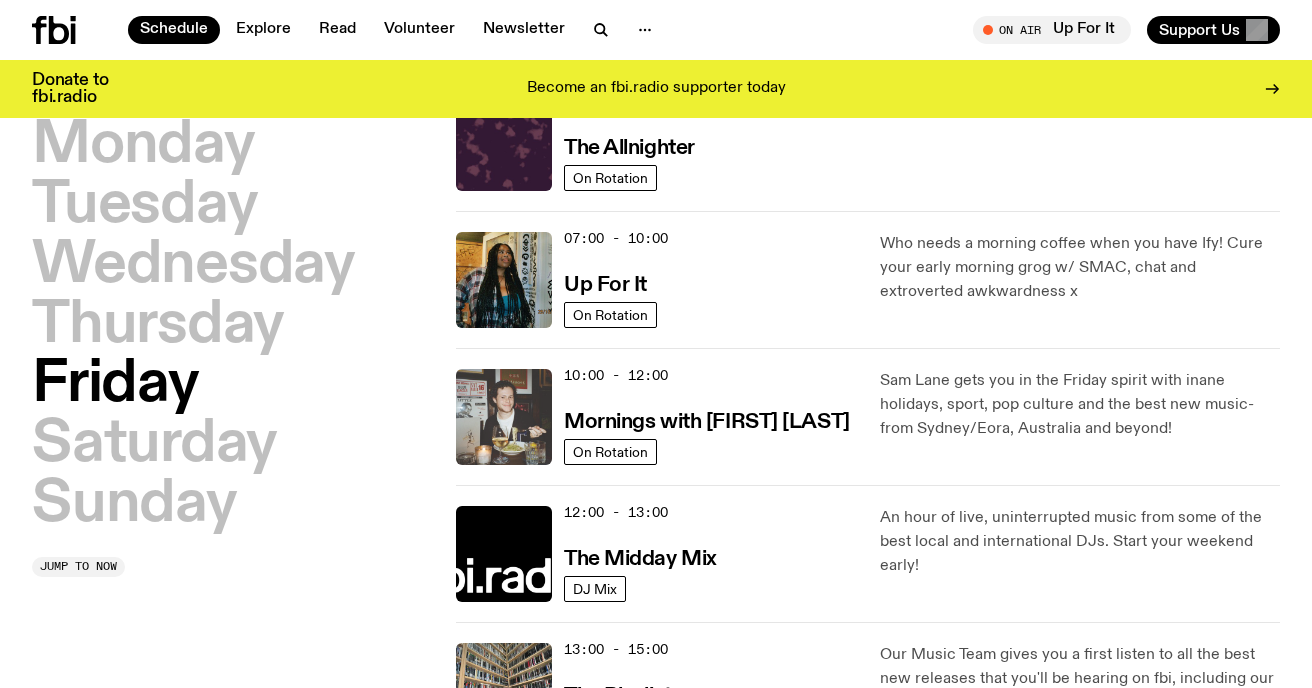 scroll, scrollTop: 0, scrollLeft: 0, axis: both 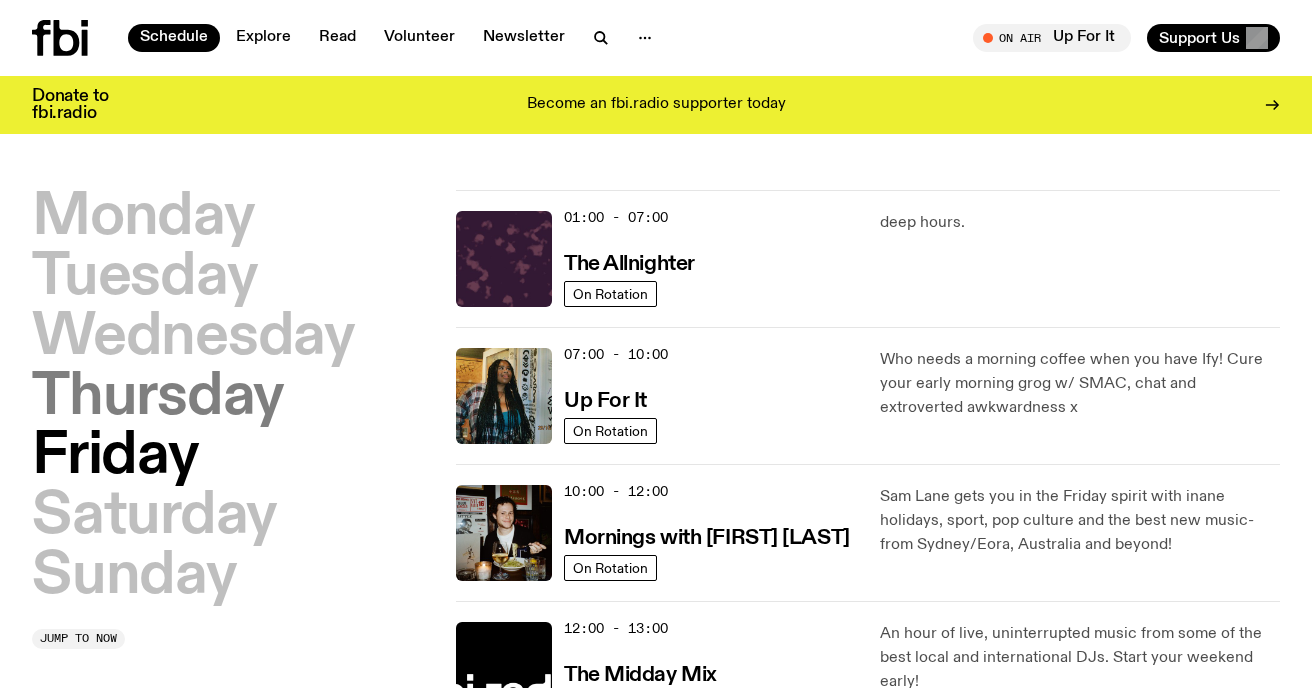 click on "Thursday" at bounding box center (158, 398) 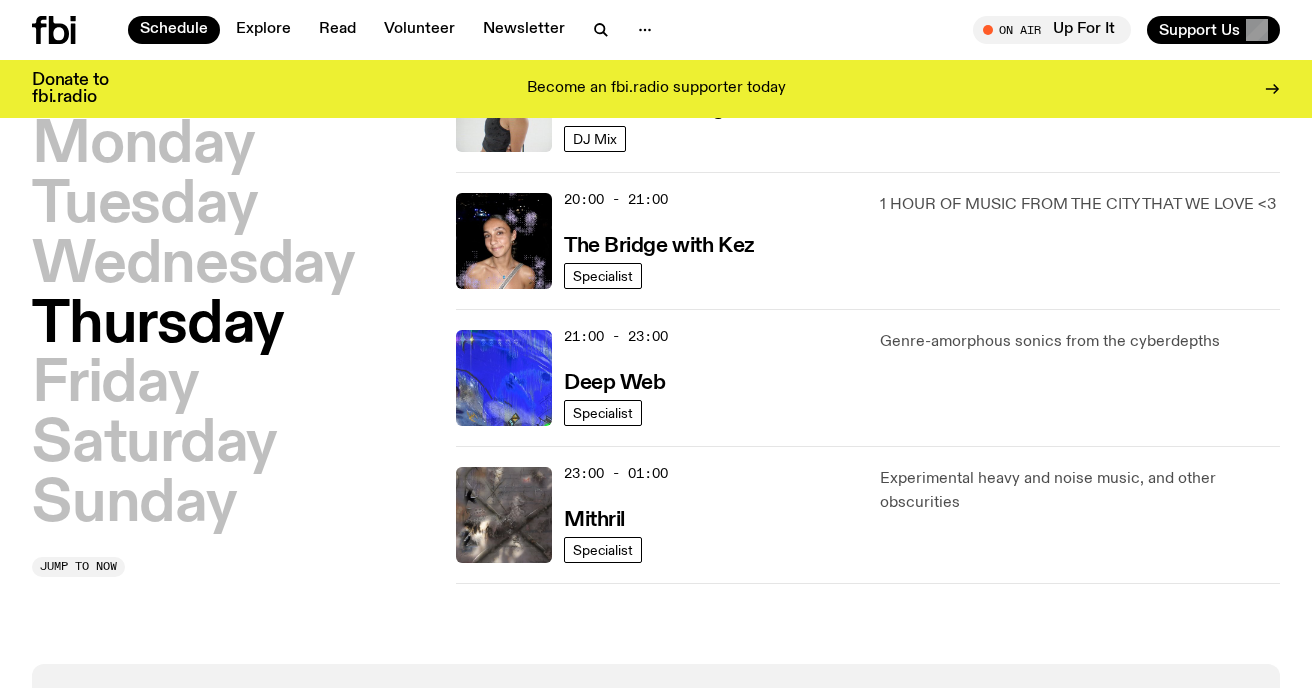 scroll, scrollTop: 960, scrollLeft: 0, axis: vertical 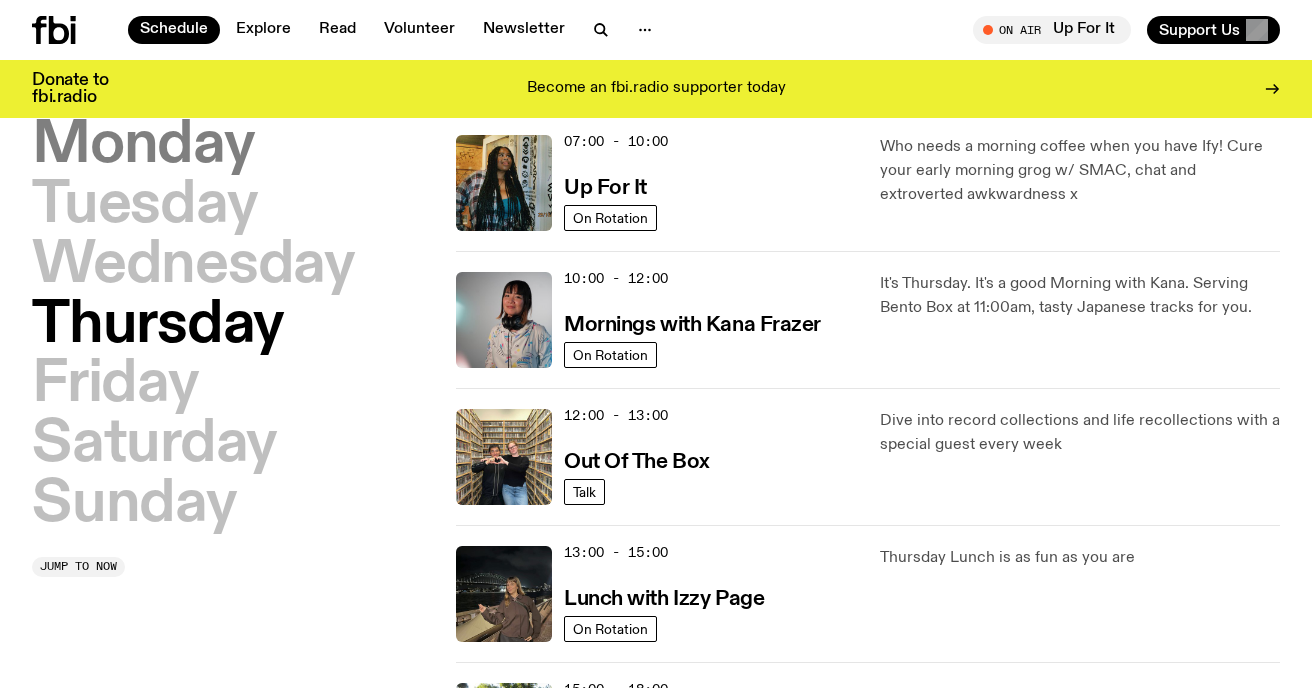 click on "Monday" at bounding box center (143, 146) 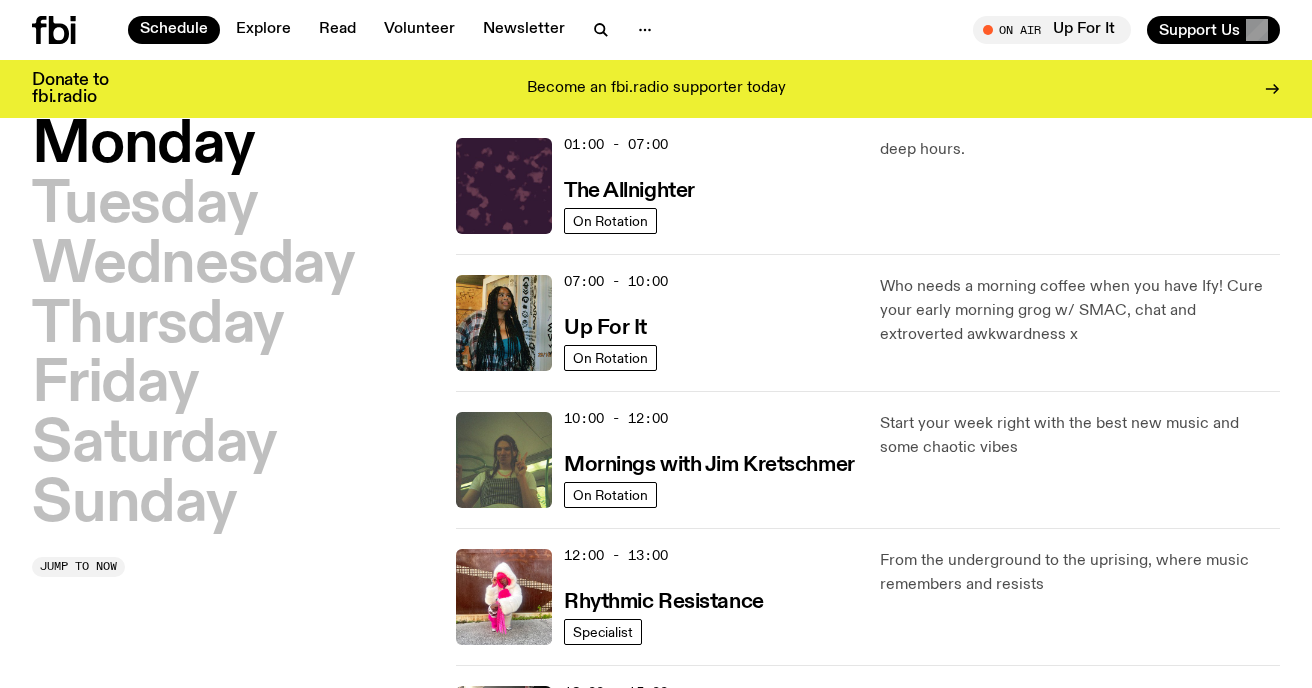 scroll, scrollTop: 56, scrollLeft: 0, axis: vertical 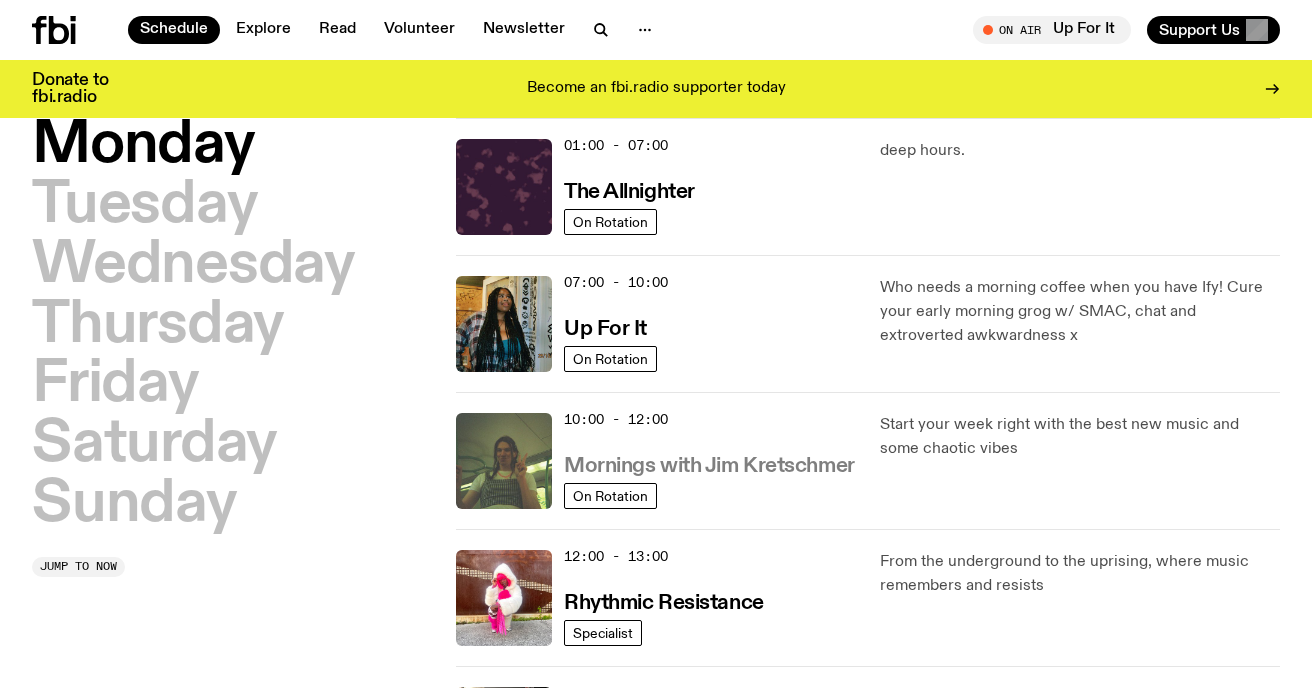 click on "Mornings with Jim Kretschmer" at bounding box center (709, 466) 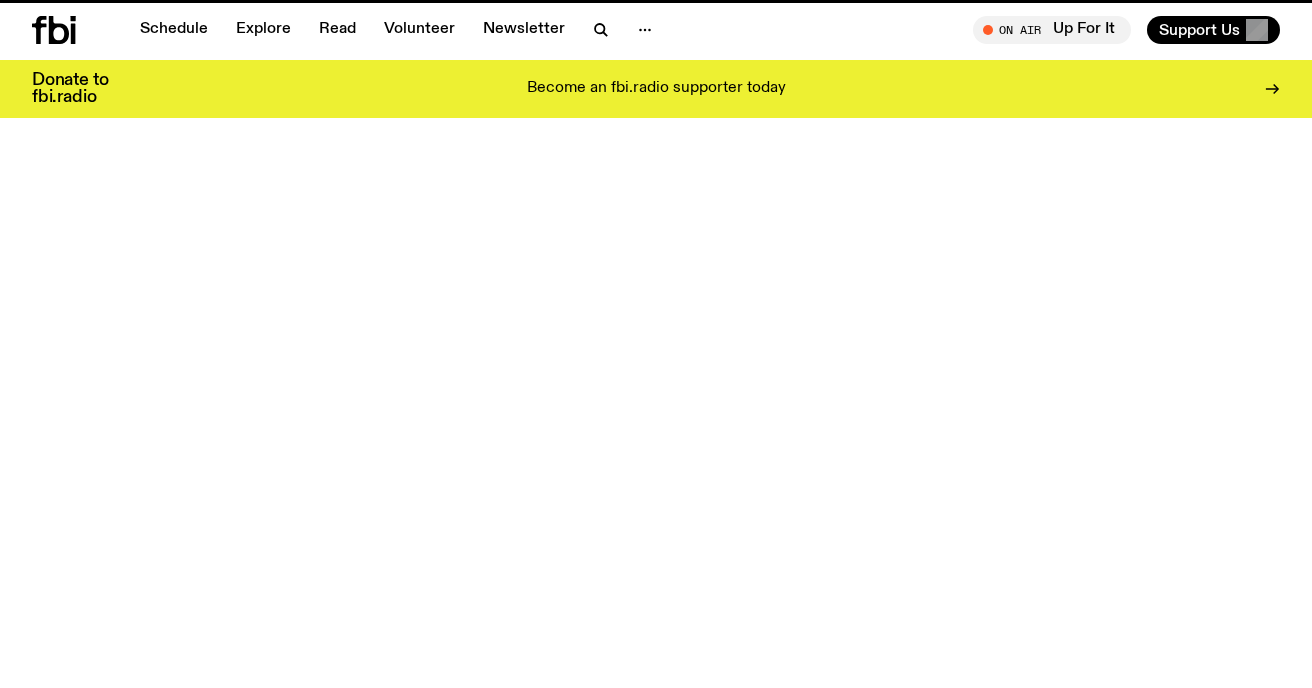 scroll, scrollTop: 0, scrollLeft: 0, axis: both 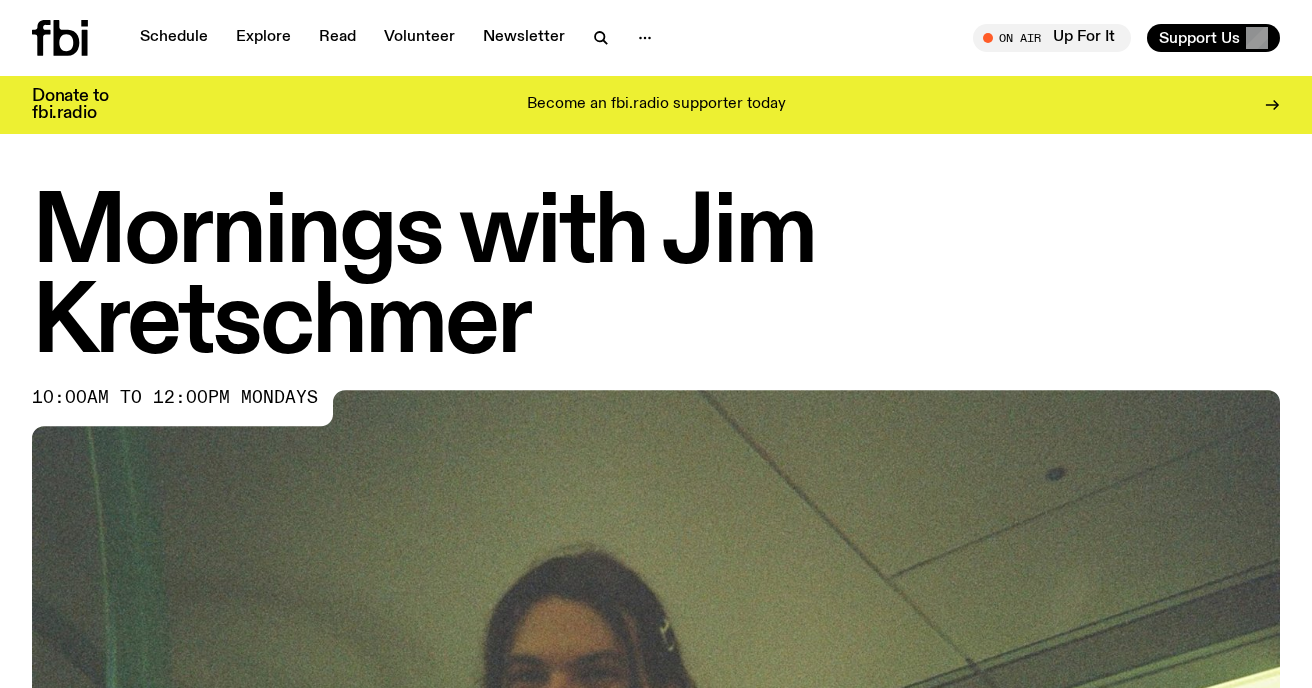 click on "Mornings with Jim Kretschmer" at bounding box center [656, 280] 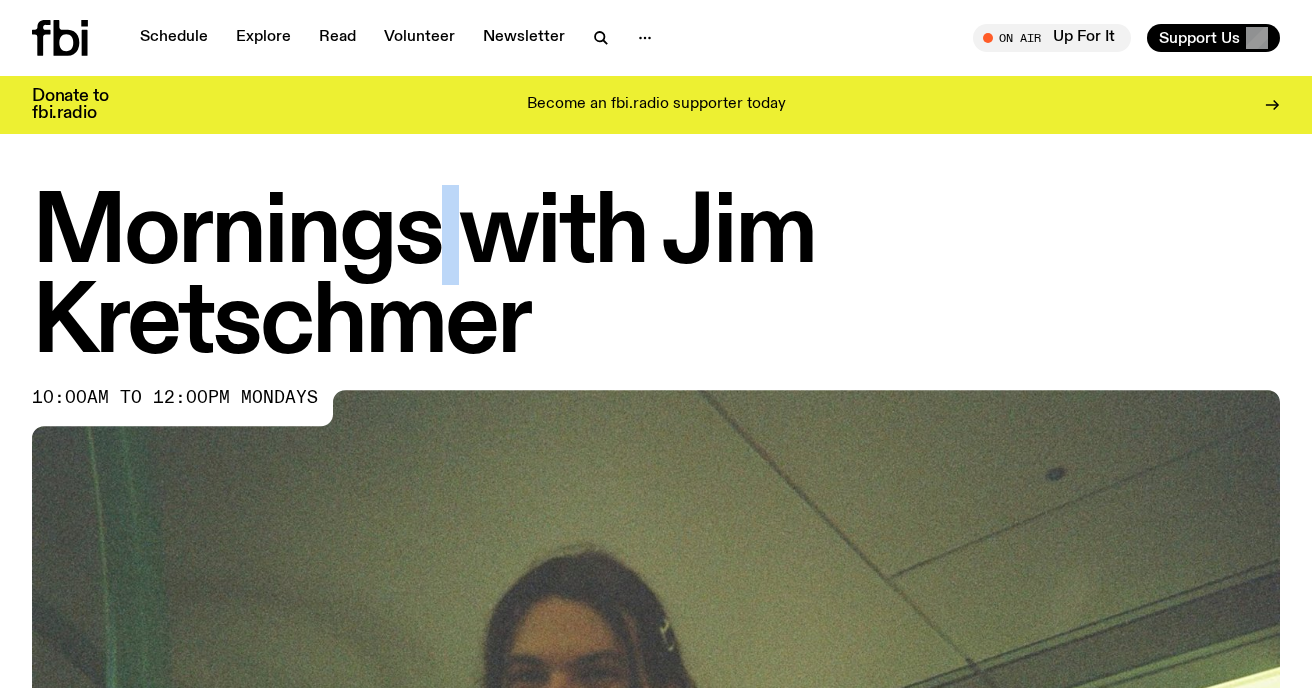 click on "Mornings with Jim Kretschmer" at bounding box center [656, 280] 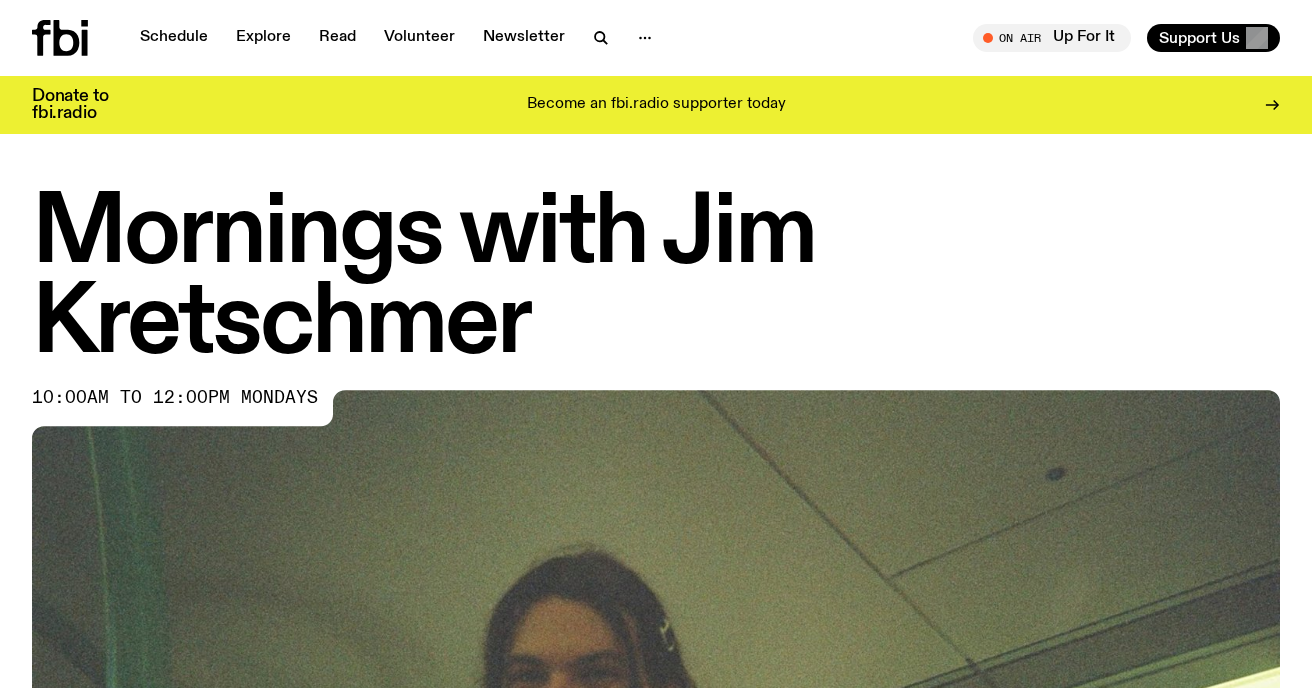 click on "Mornings with Jim Kretschmer" at bounding box center (656, 280) 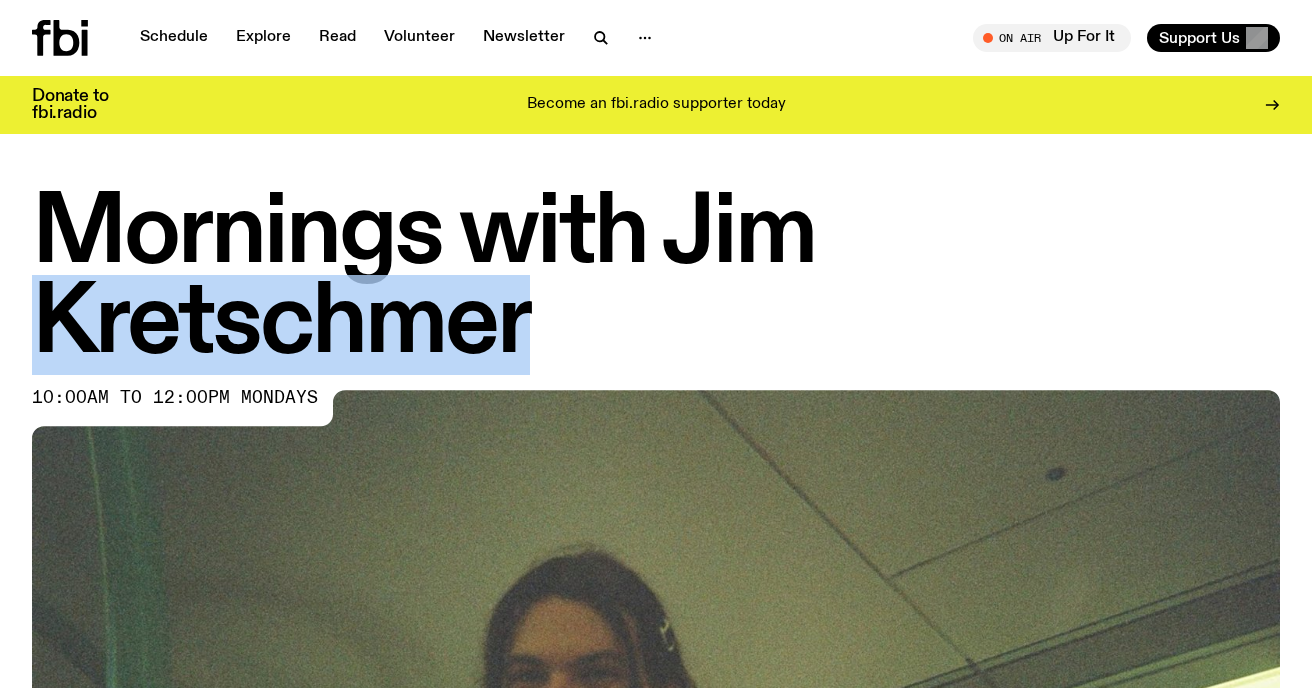 click on "Mornings with Jim Kretschmer" at bounding box center (656, 280) 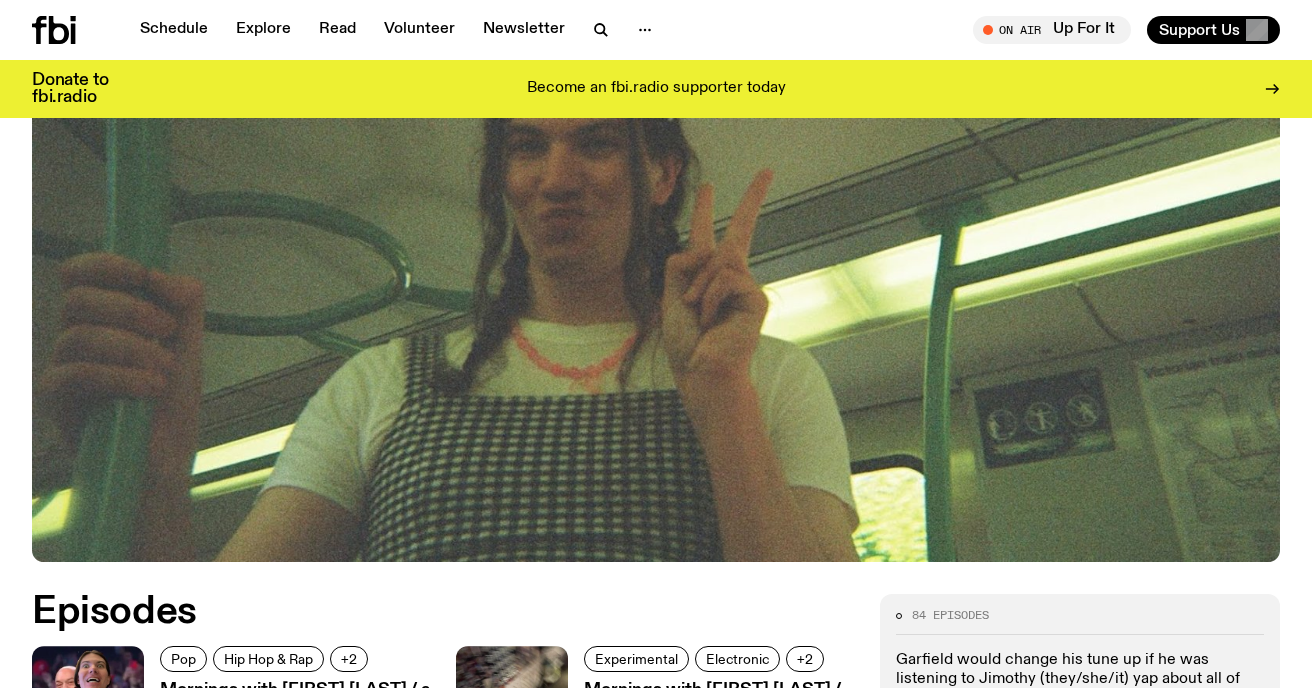 scroll, scrollTop: 915, scrollLeft: 0, axis: vertical 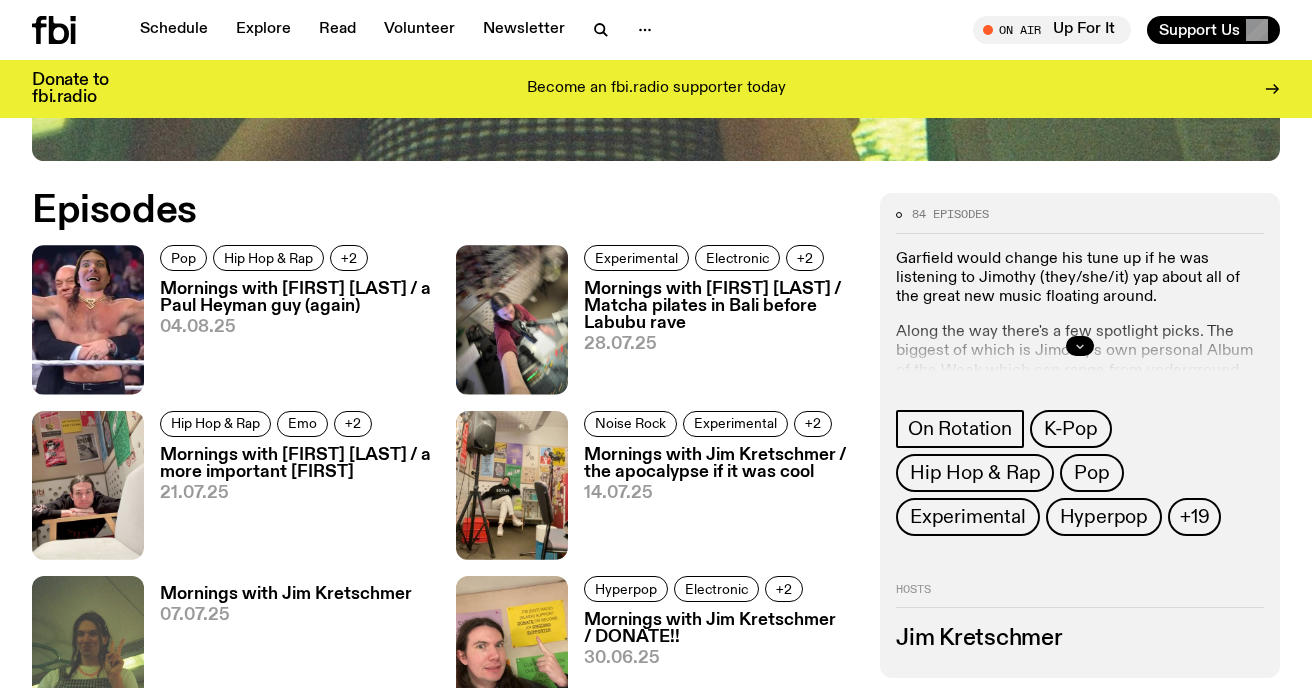 click at bounding box center (1080, 346) 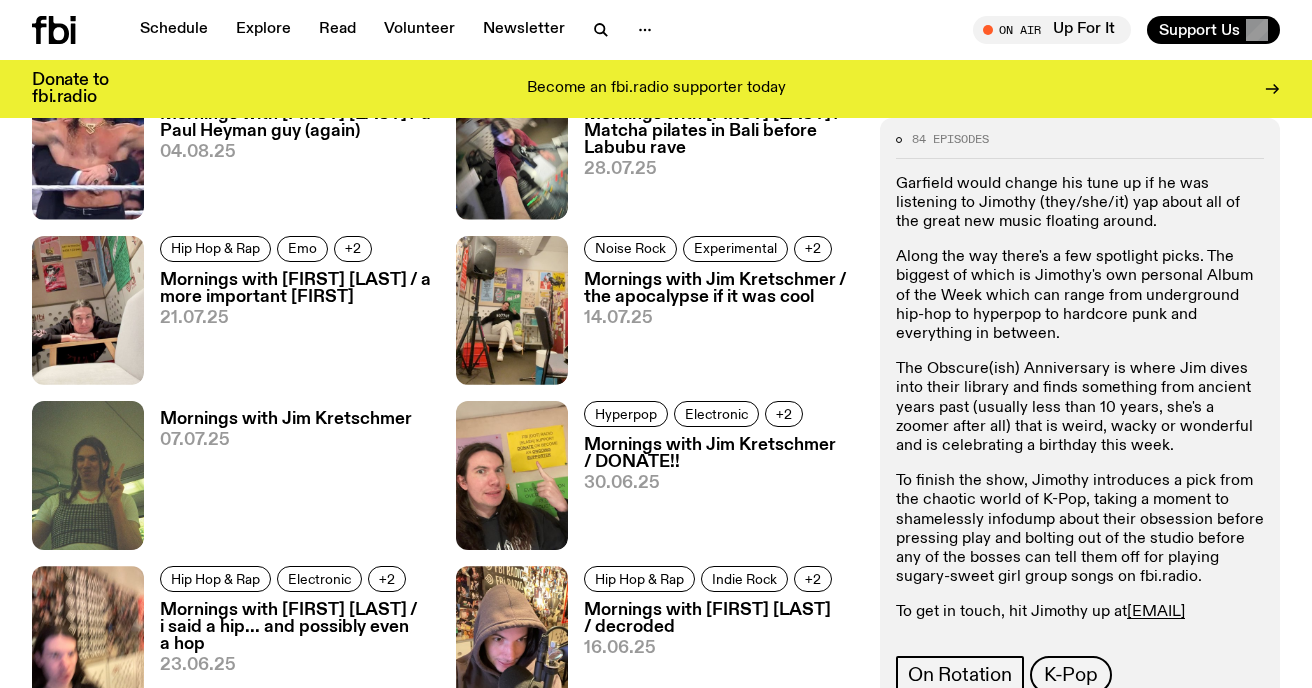 scroll, scrollTop: 0, scrollLeft: 0, axis: both 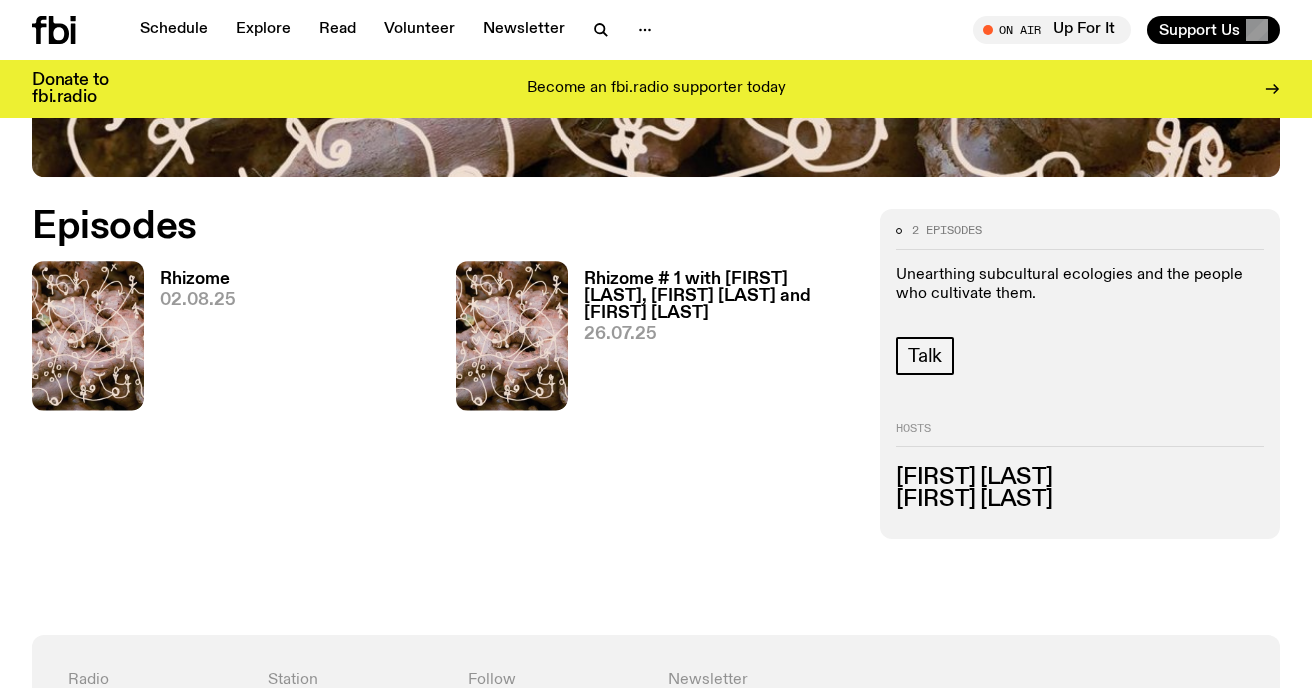 click on "Rhizome # 1 with Saira Krishan, Emma Cao and Levent Can Kaya" at bounding box center (720, 296) 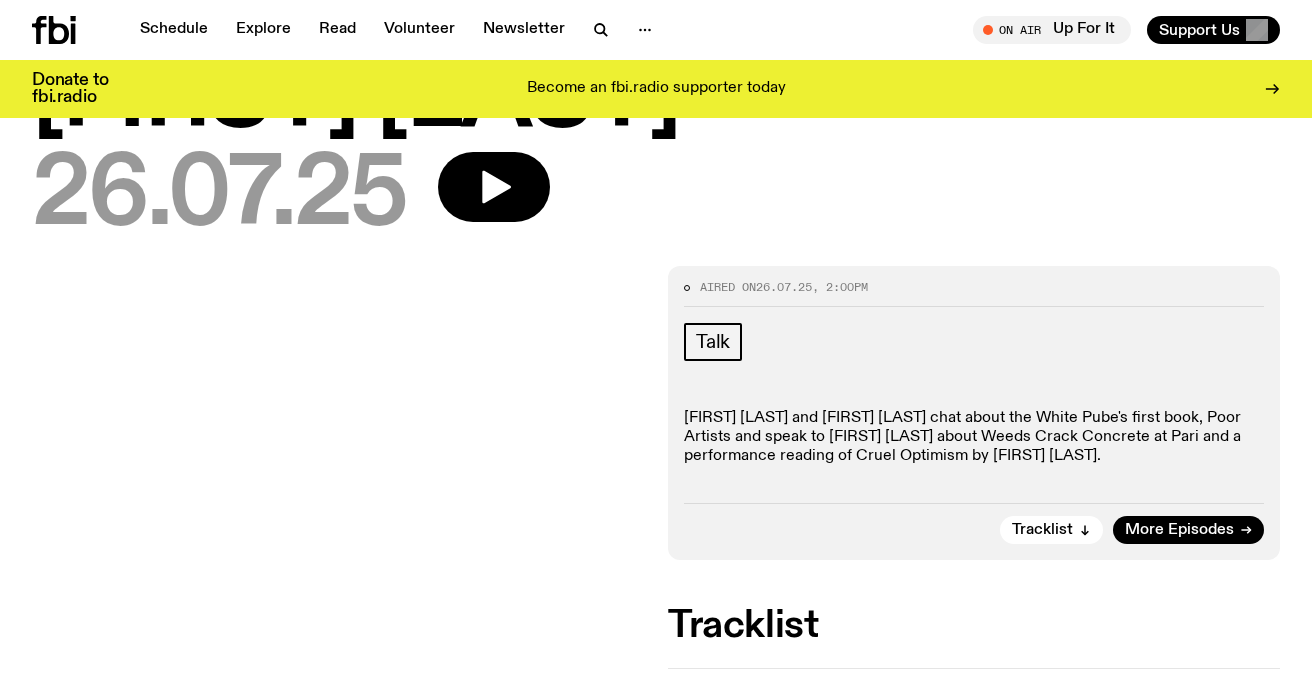 scroll, scrollTop: 300, scrollLeft: 0, axis: vertical 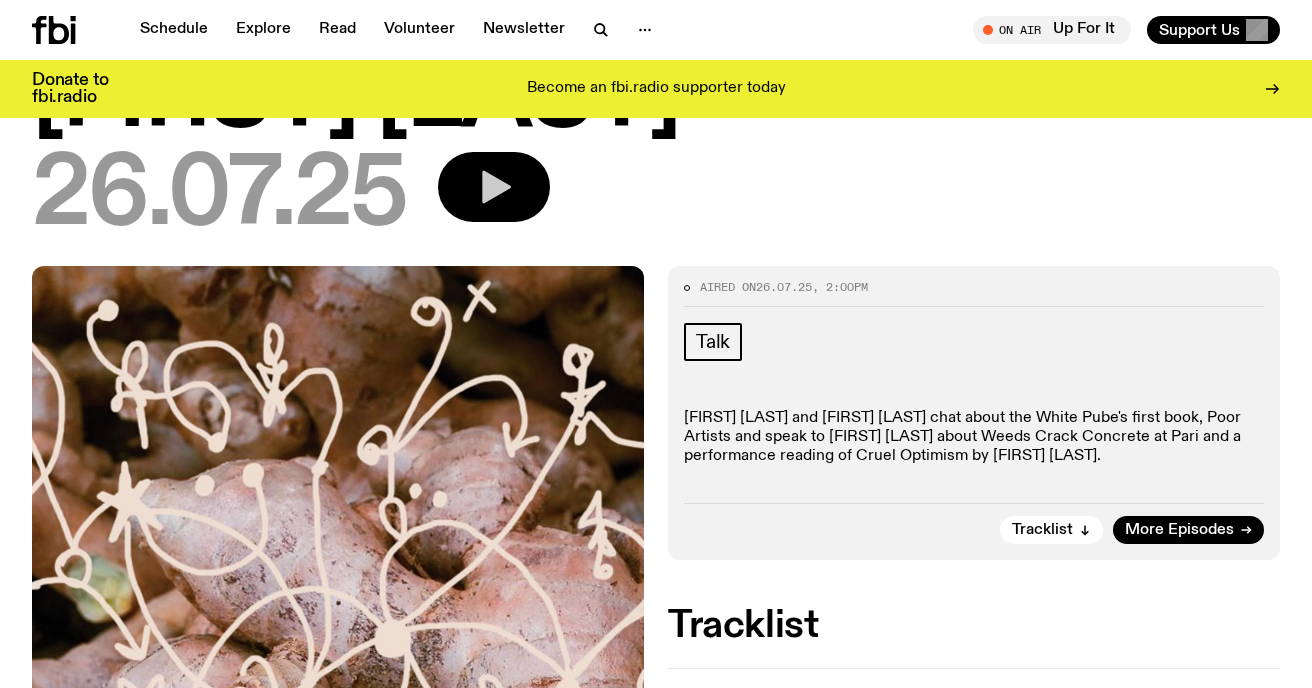 click 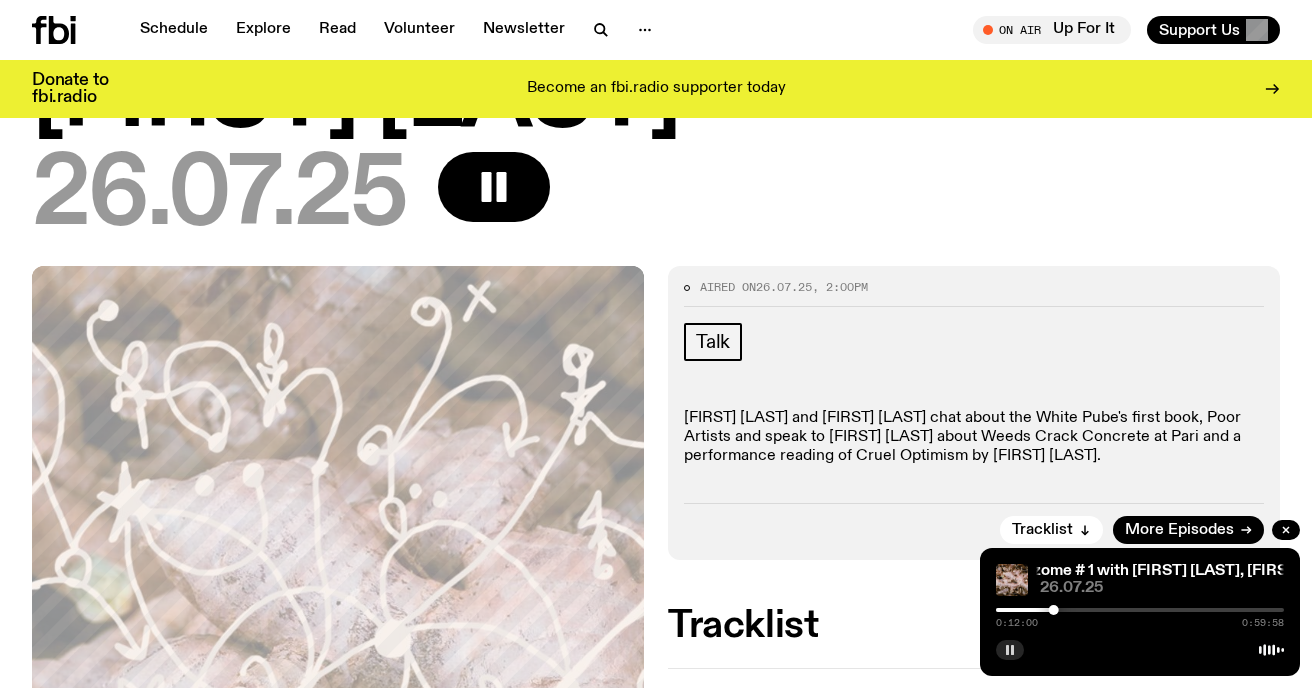 click 